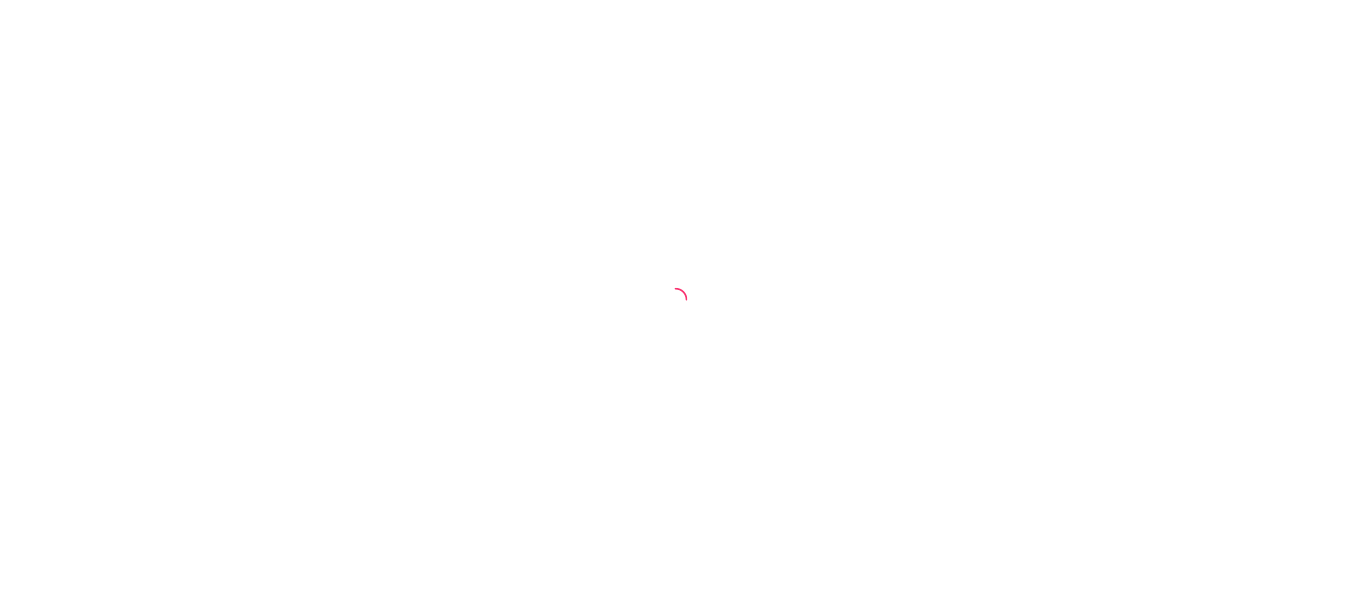 scroll, scrollTop: 0, scrollLeft: 0, axis: both 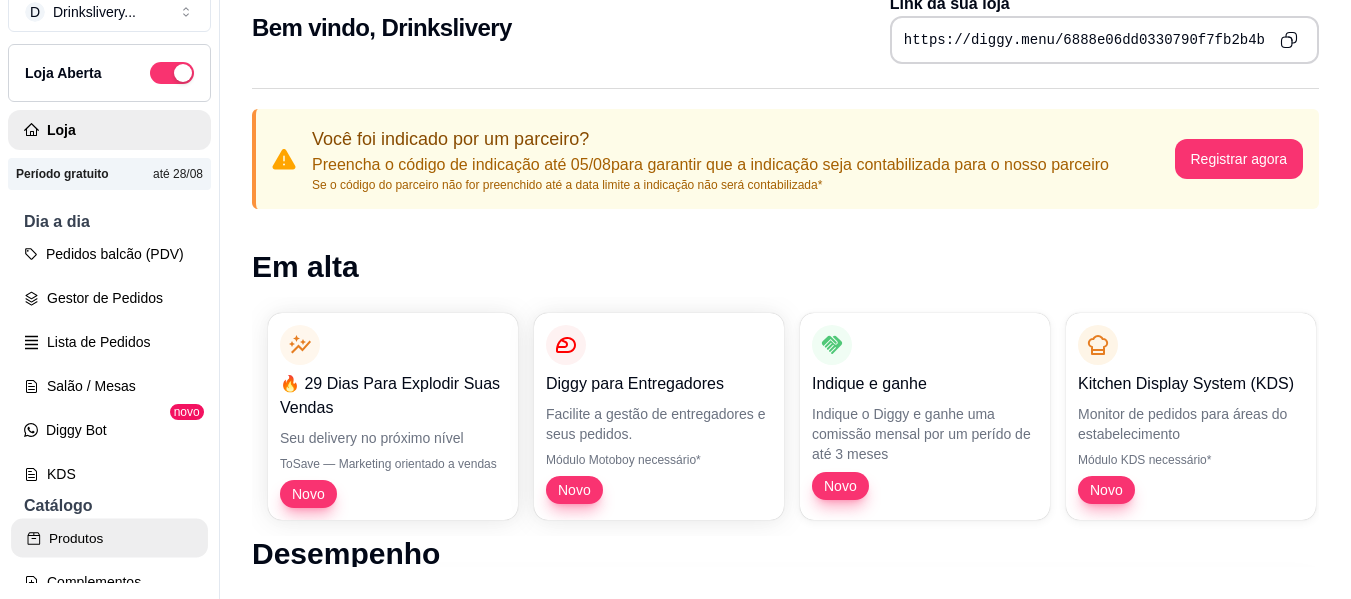 click on "Produtos" at bounding box center (109, 538) 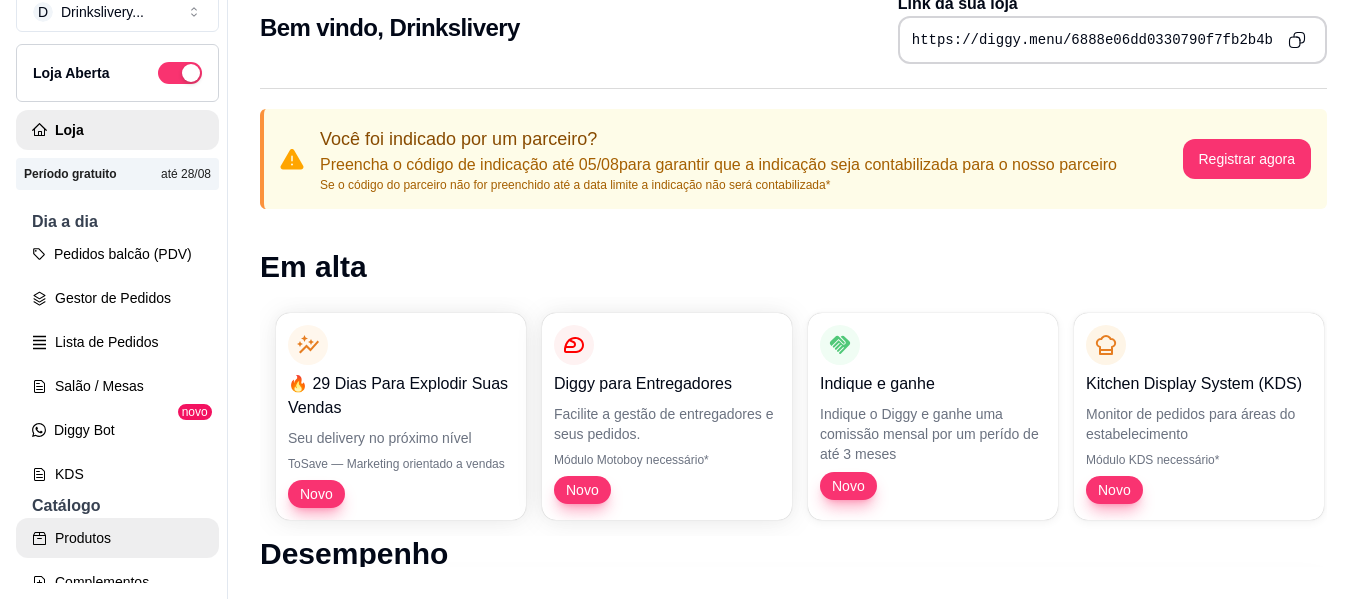 scroll, scrollTop: 0, scrollLeft: 0, axis: both 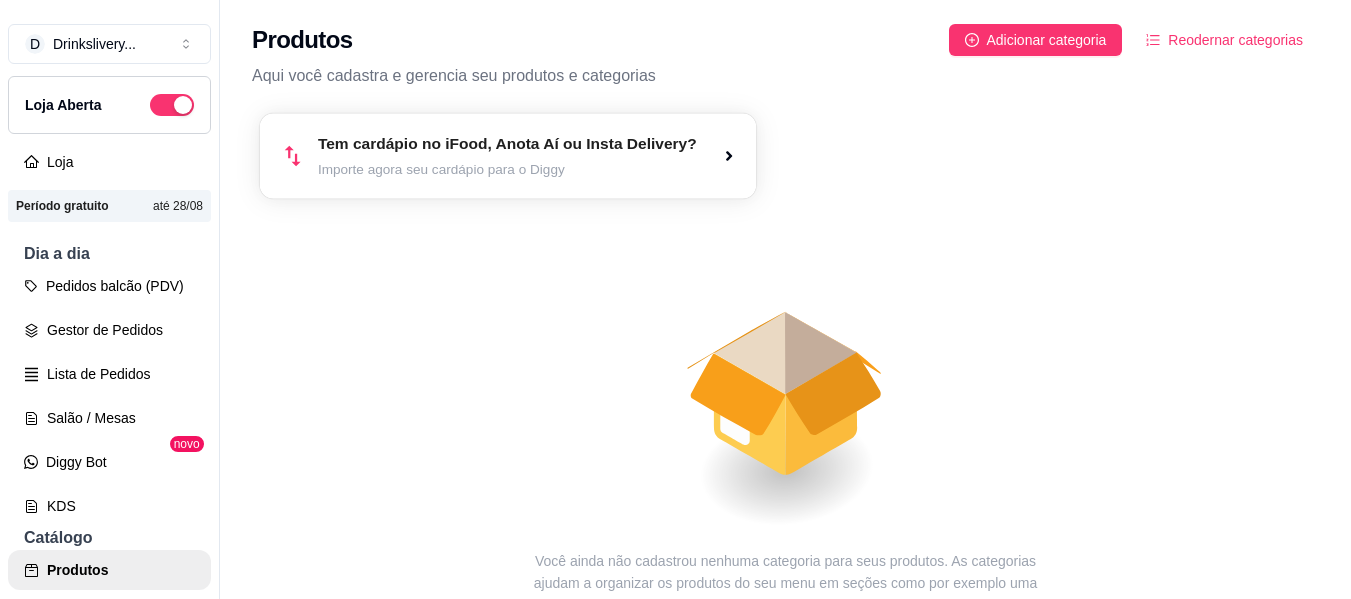 click 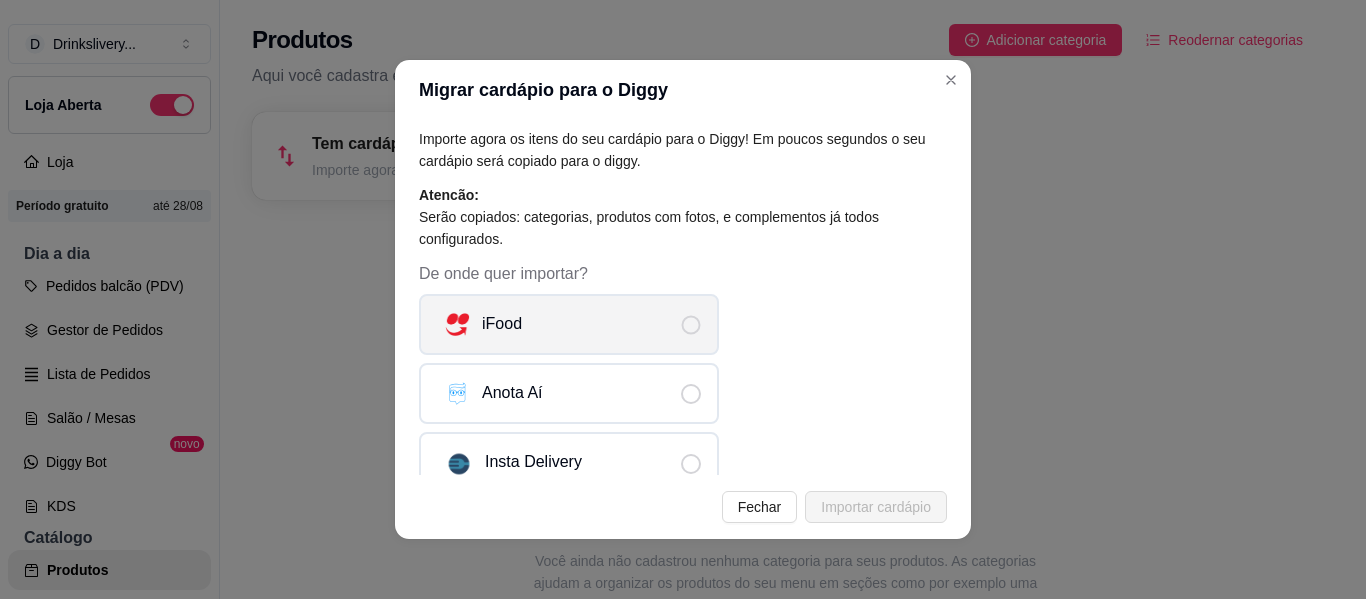 click on "iFood" at bounding box center [569, 324] 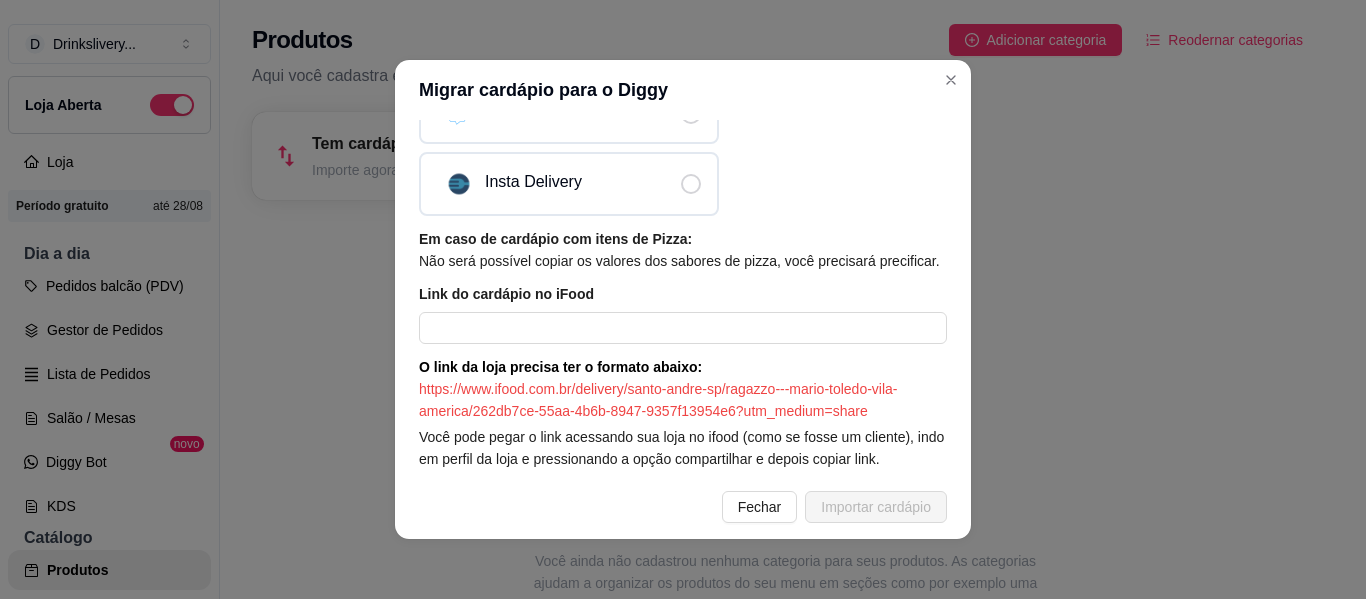 scroll, scrollTop: 283, scrollLeft: 0, axis: vertical 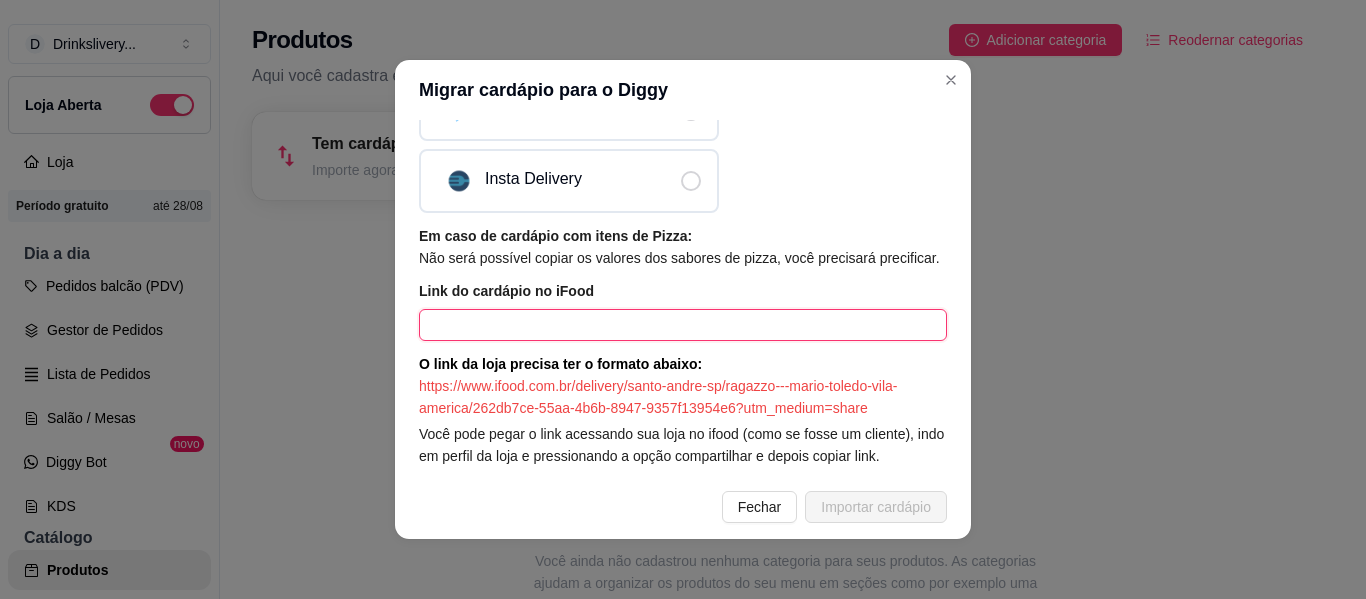 click at bounding box center [683, 325] 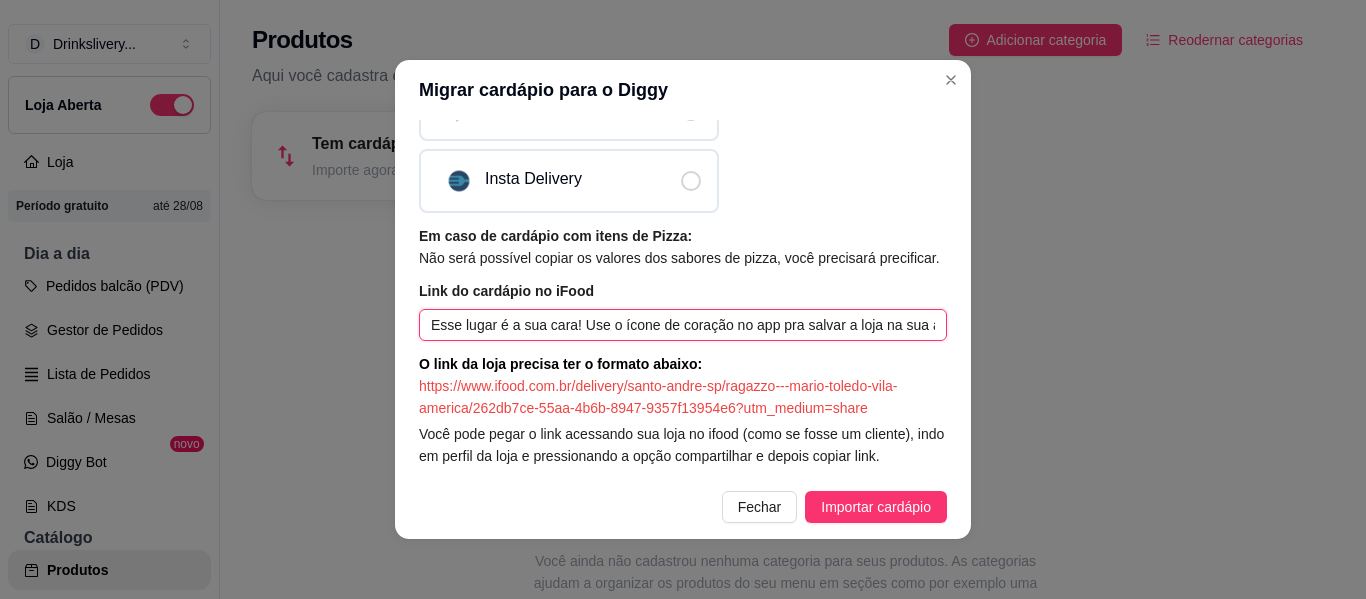 scroll, scrollTop: 0, scrollLeft: 1042, axis: horizontal 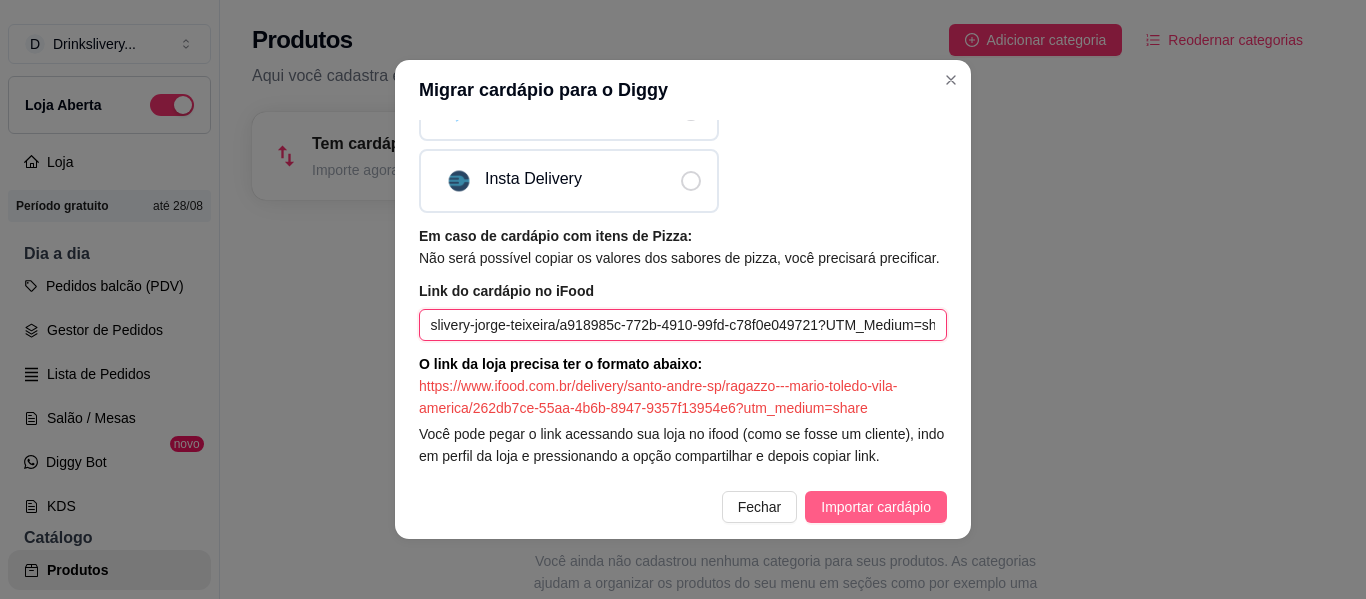 type on "Esse lugar é a sua cara! Use o ícone de coração no app pra salvar a loja na sua área de Favoritos. Drinkslivery - https://www.ifood.com.br/delivery/[CITY]-[STATE]/drinkslivery-jorge-teixeira/a918985c-772b-4910-99fd-c78f0e049721?UTM_Medium=share" 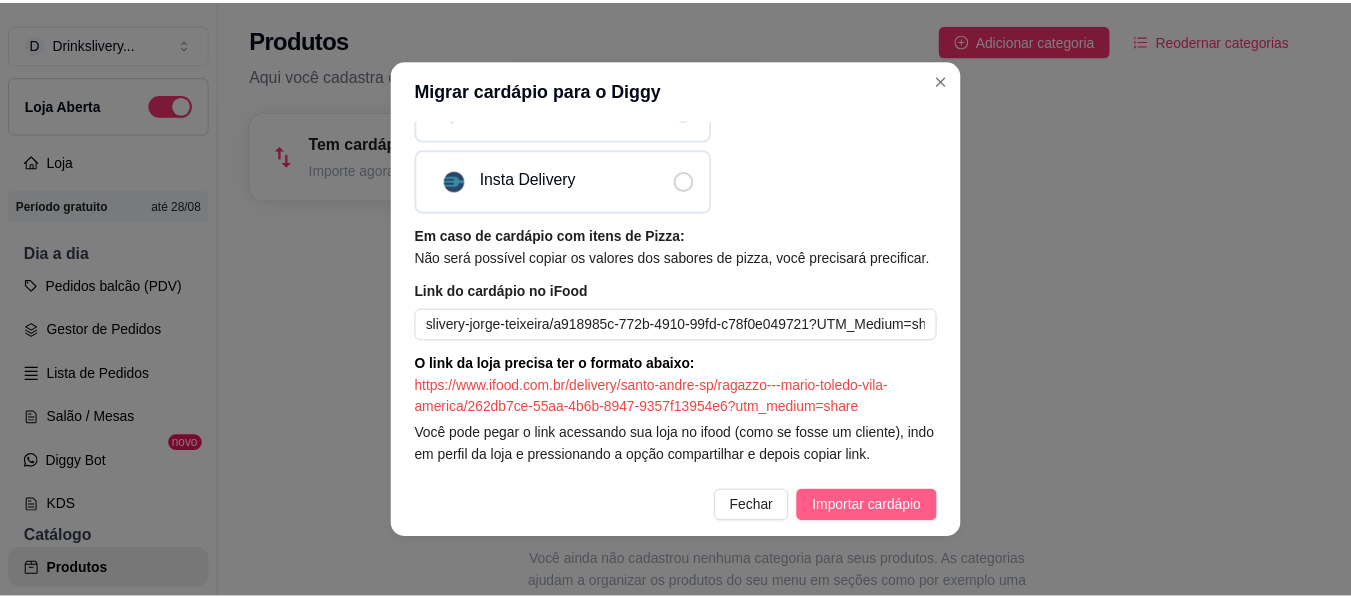scroll, scrollTop: 0, scrollLeft: 0, axis: both 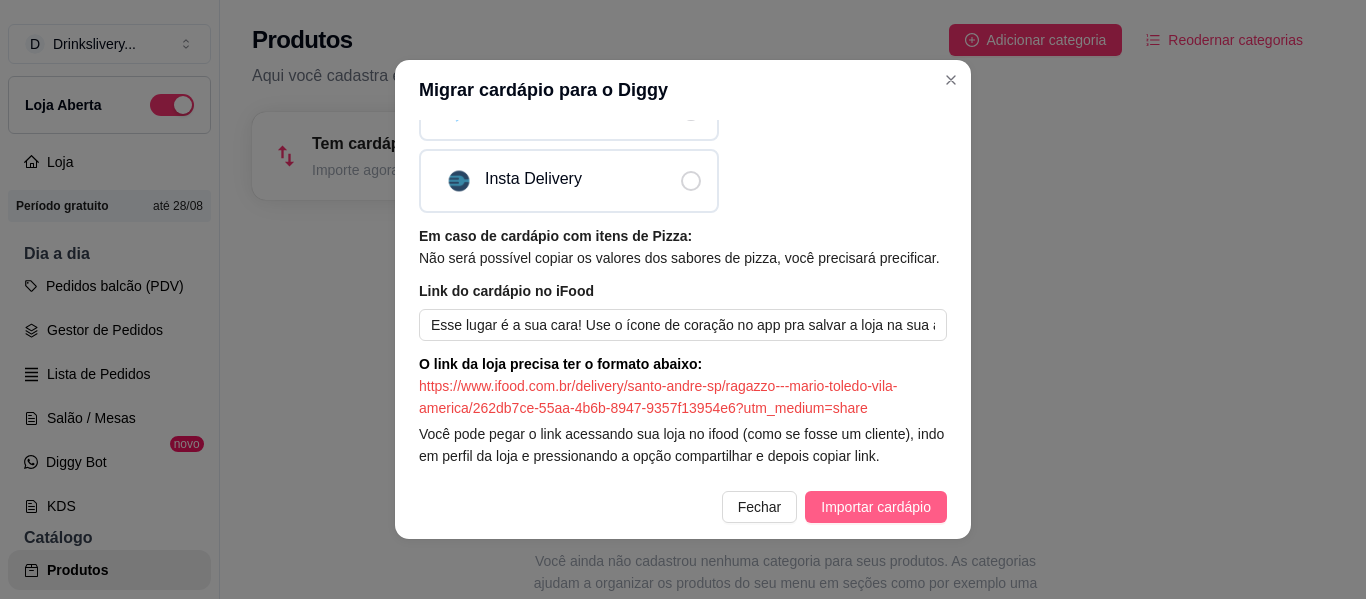 click on "Importar cardápio" at bounding box center [876, 507] 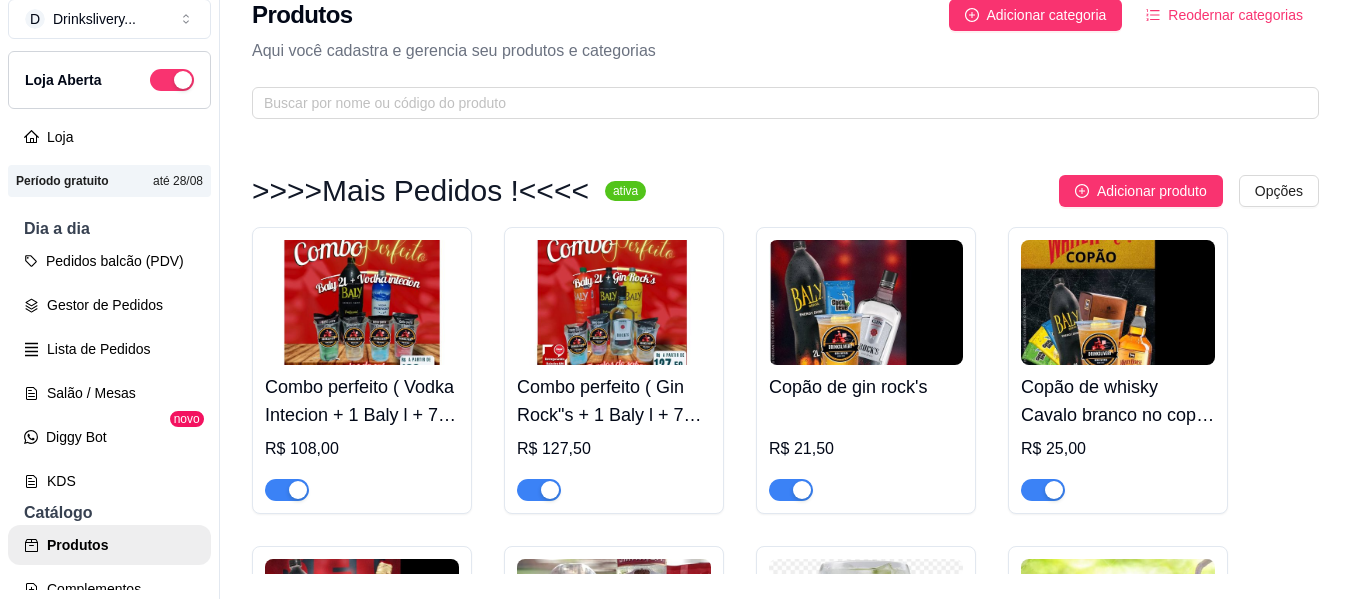 scroll, scrollTop: 32, scrollLeft: 0, axis: vertical 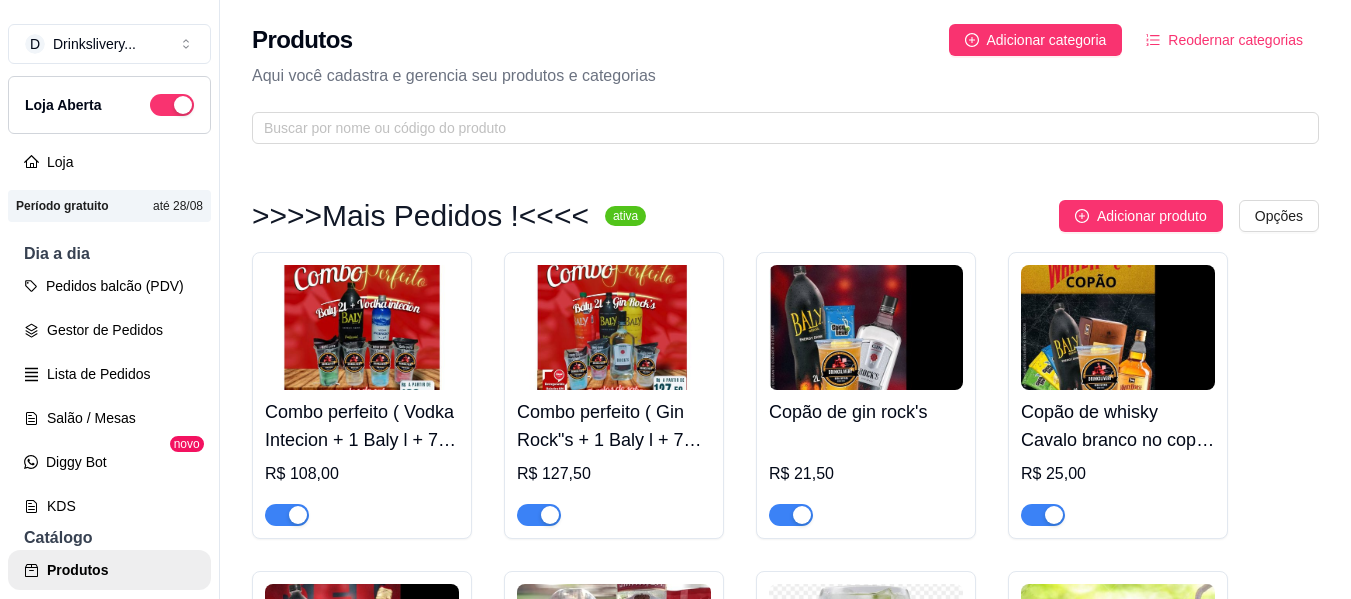 click on "Combo perfeito ( Vodka Intecion + 1 Baly l + 7 Gelos de Sabor   R$ 108,00" at bounding box center (362, 458) 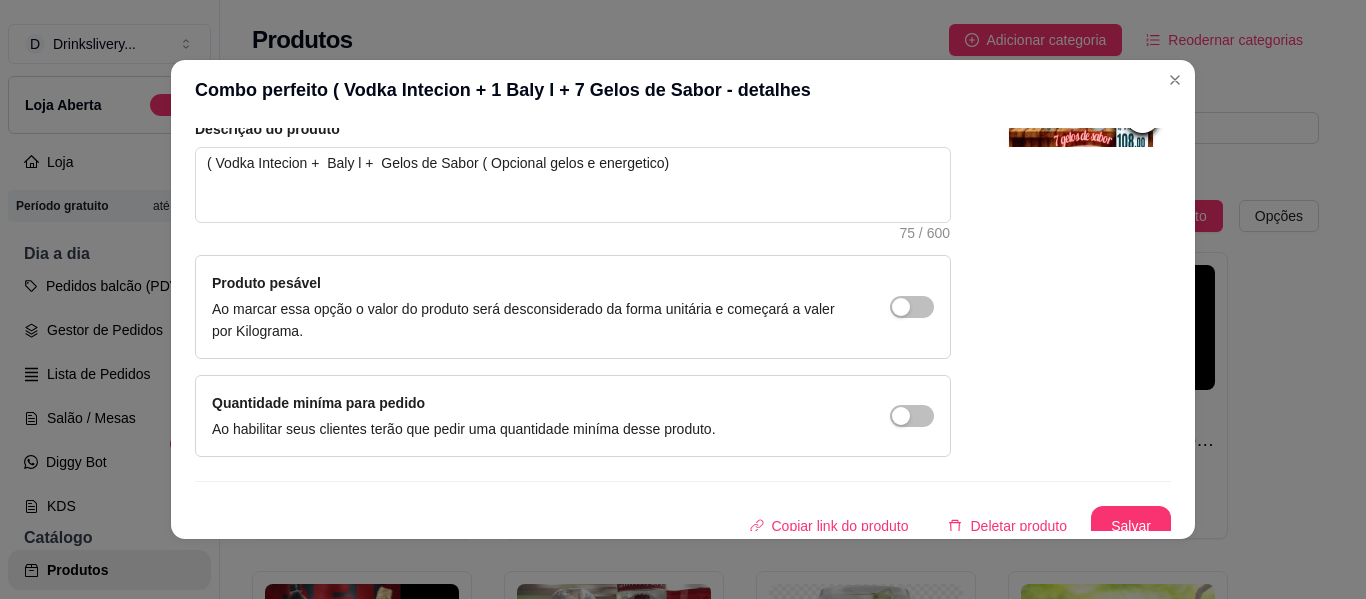 scroll, scrollTop: 249, scrollLeft: 0, axis: vertical 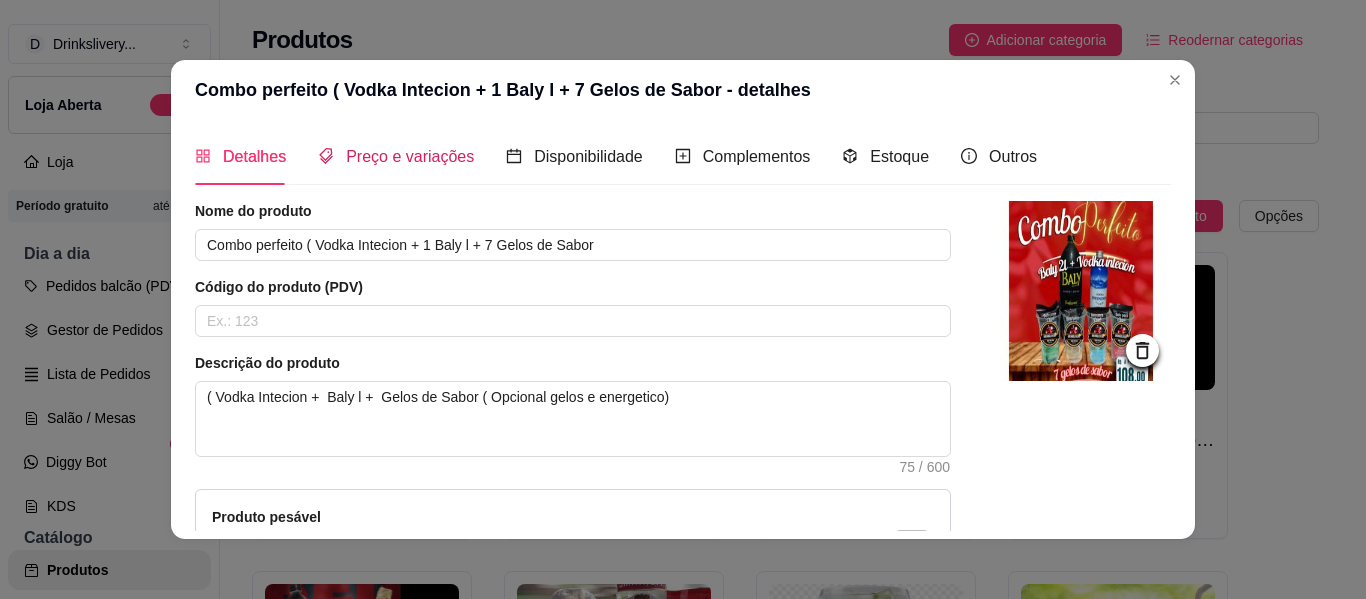 click on "Preço e variações" at bounding box center [410, 156] 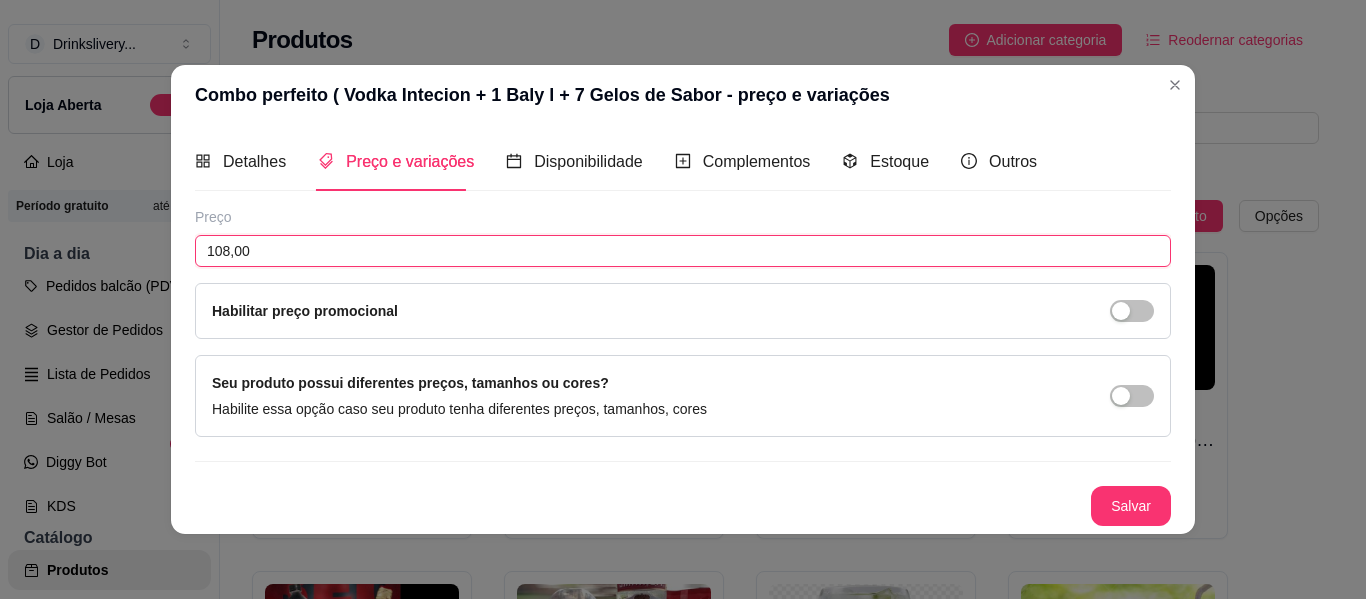 click on "108,00" at bounding box center [683, 251] 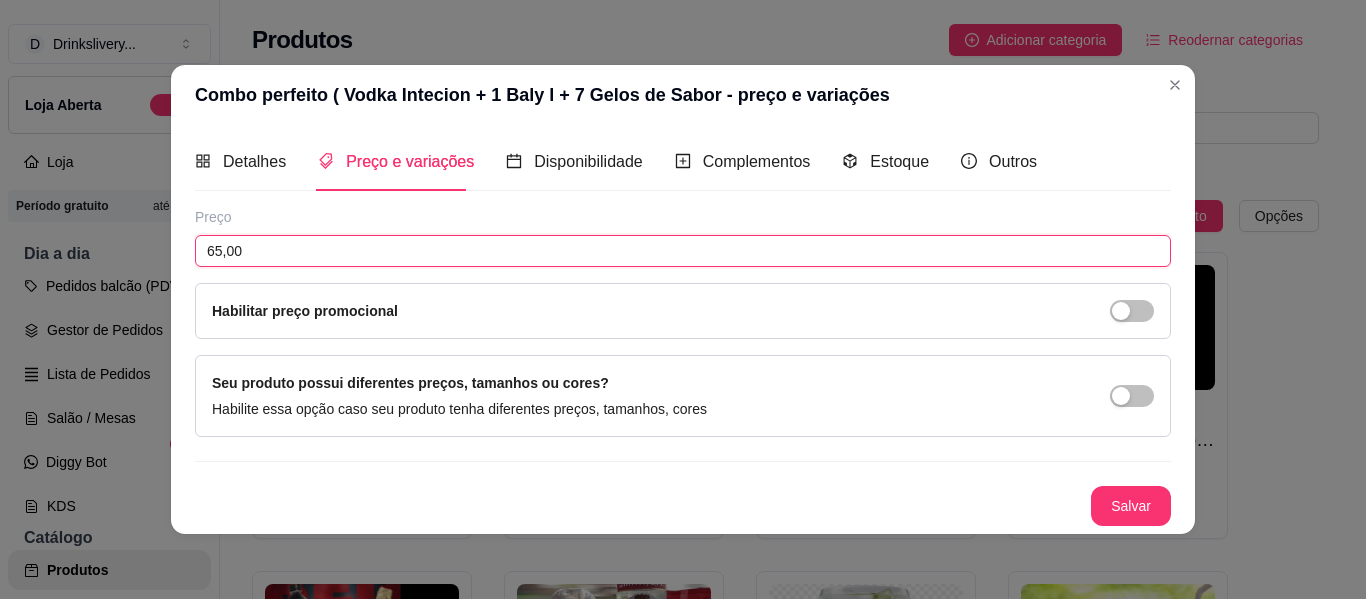 type on "65,00" 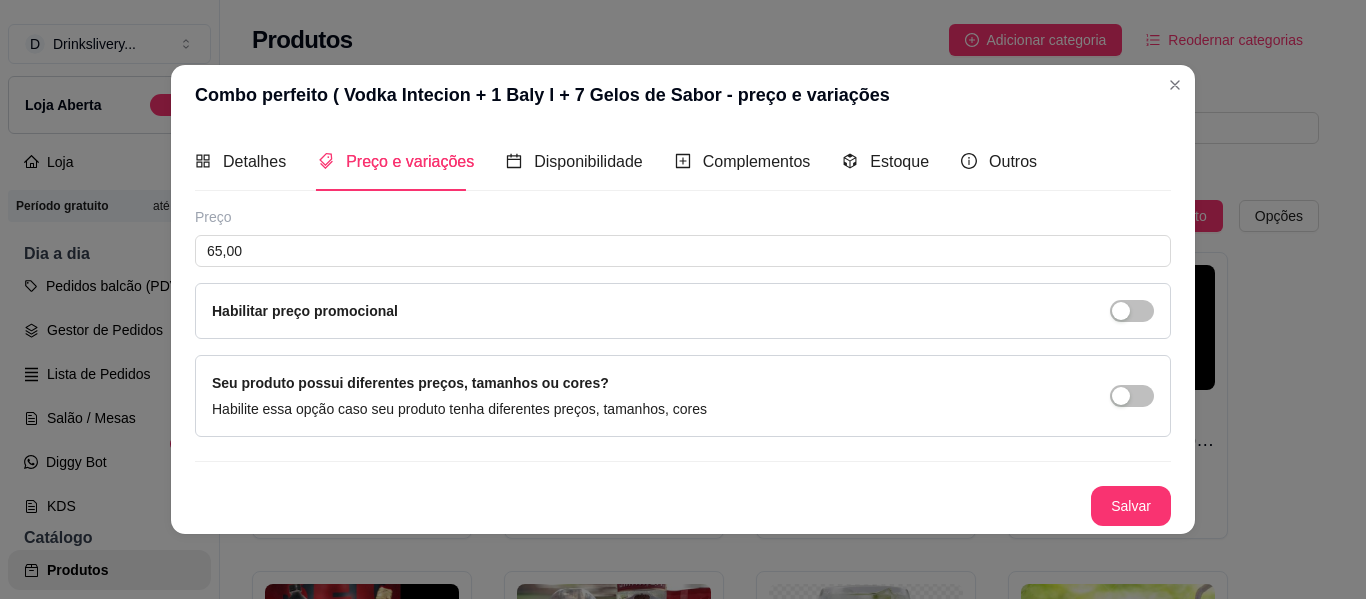 click on "Preço e variações" at bounding box center [410, 161] 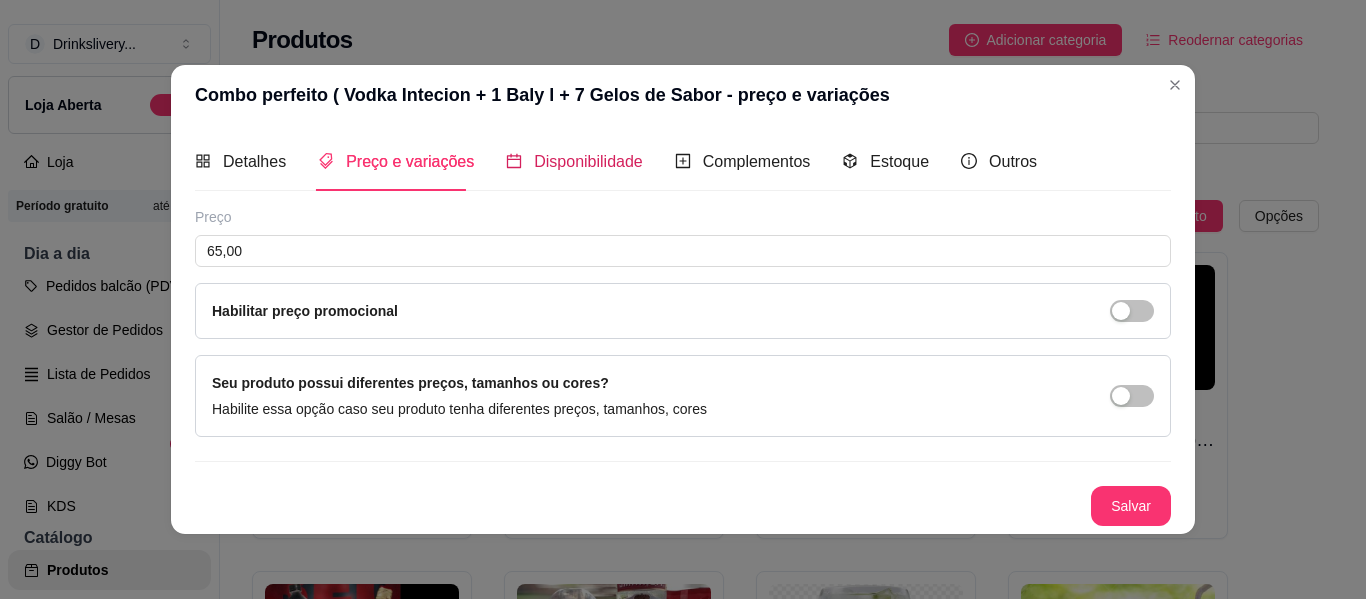 click on "Disponibilidade" at bounding box center (588, 161) 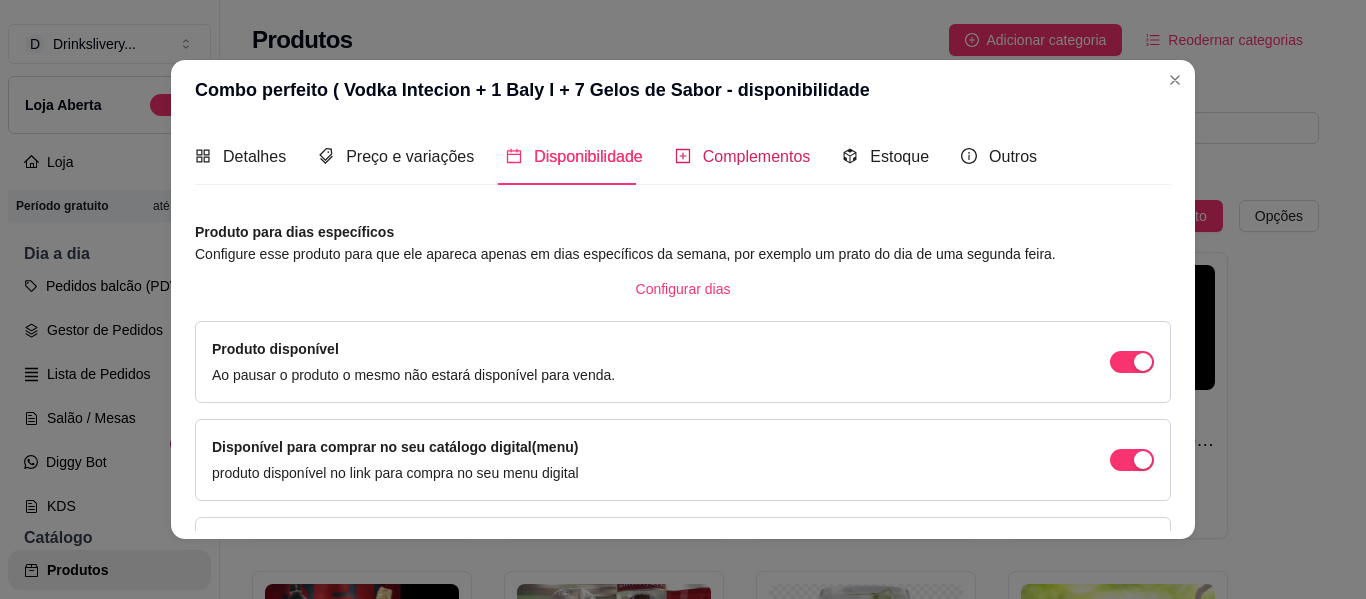 click on "Complementos" at bounding box center (757, 156) 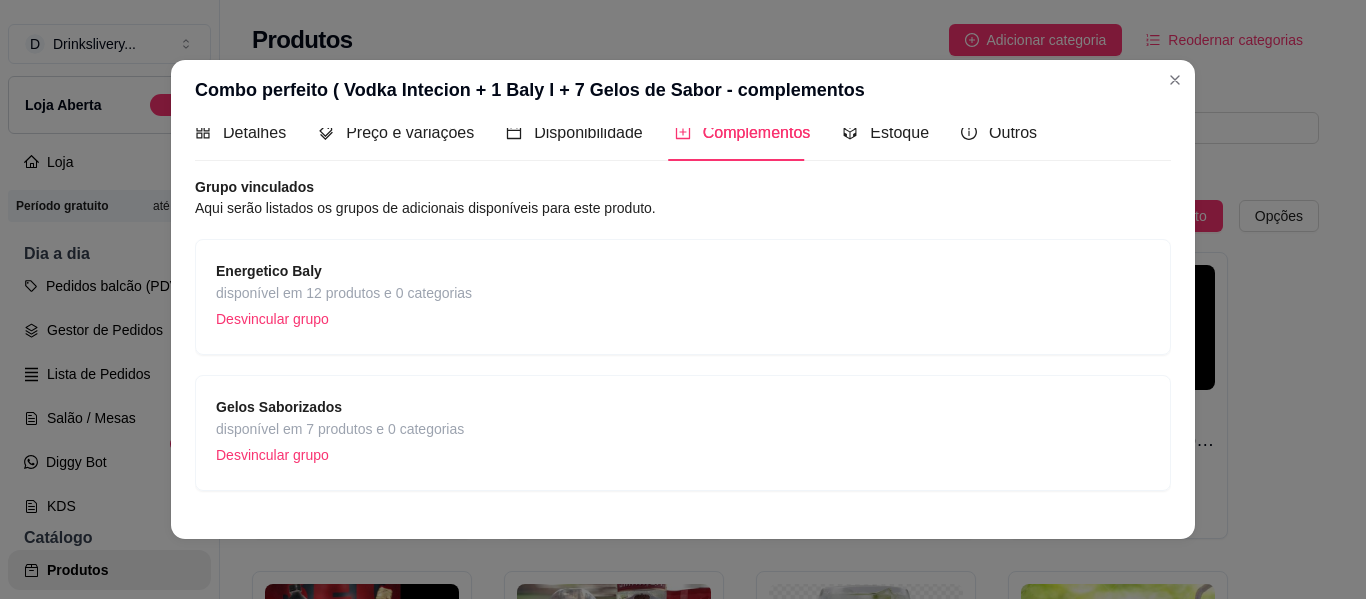 scroll, scrollTop: 0, scrollLeft: 0, axis: both 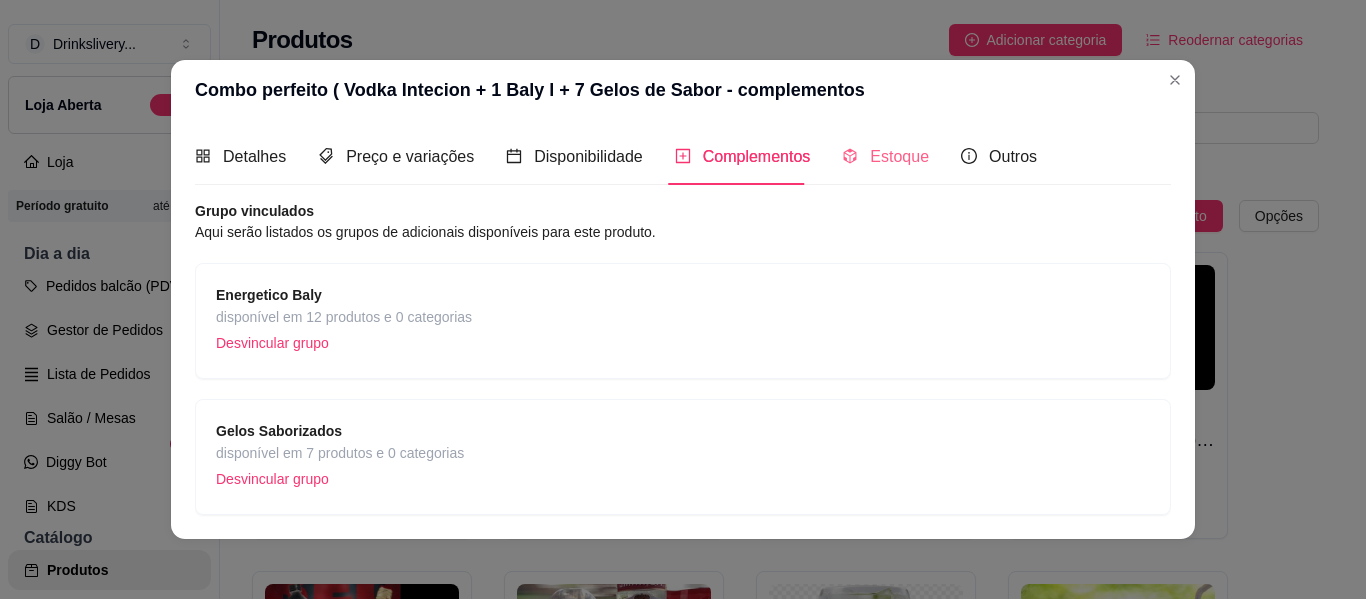 click on "Estoque" at bounding box center (885, 156) 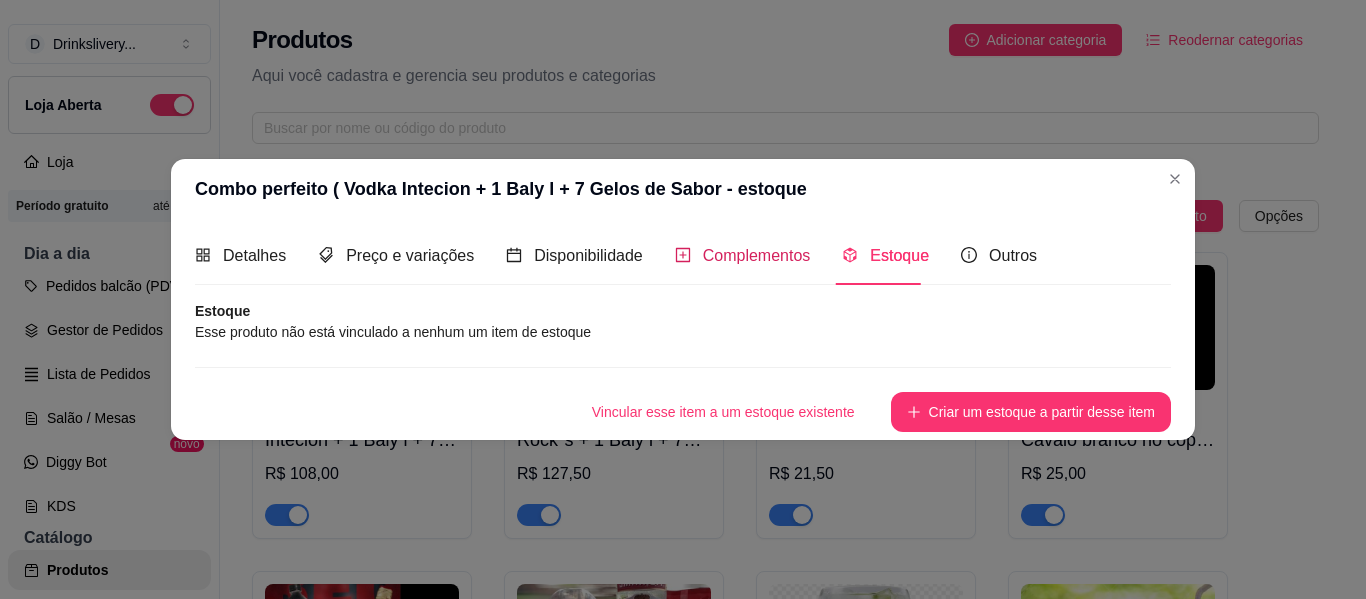 click on "Complementos" at bounding box center [757, 255] 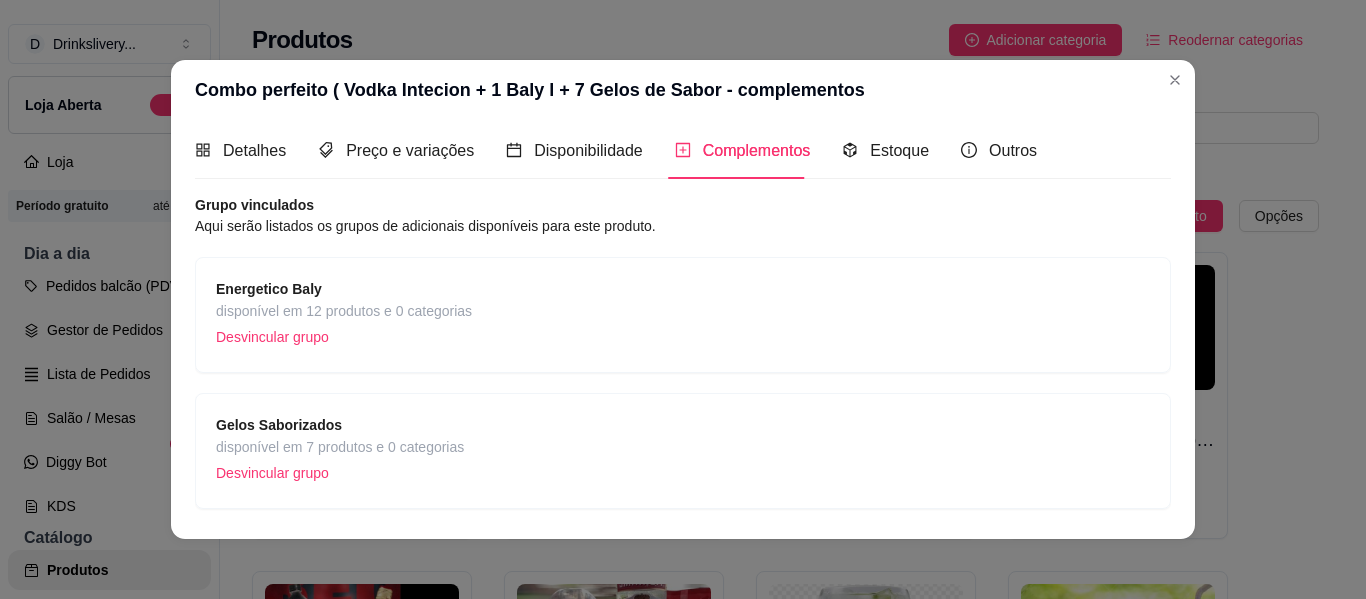 scroll, scrollTop: 0, scrollLeft: 0, axis: both 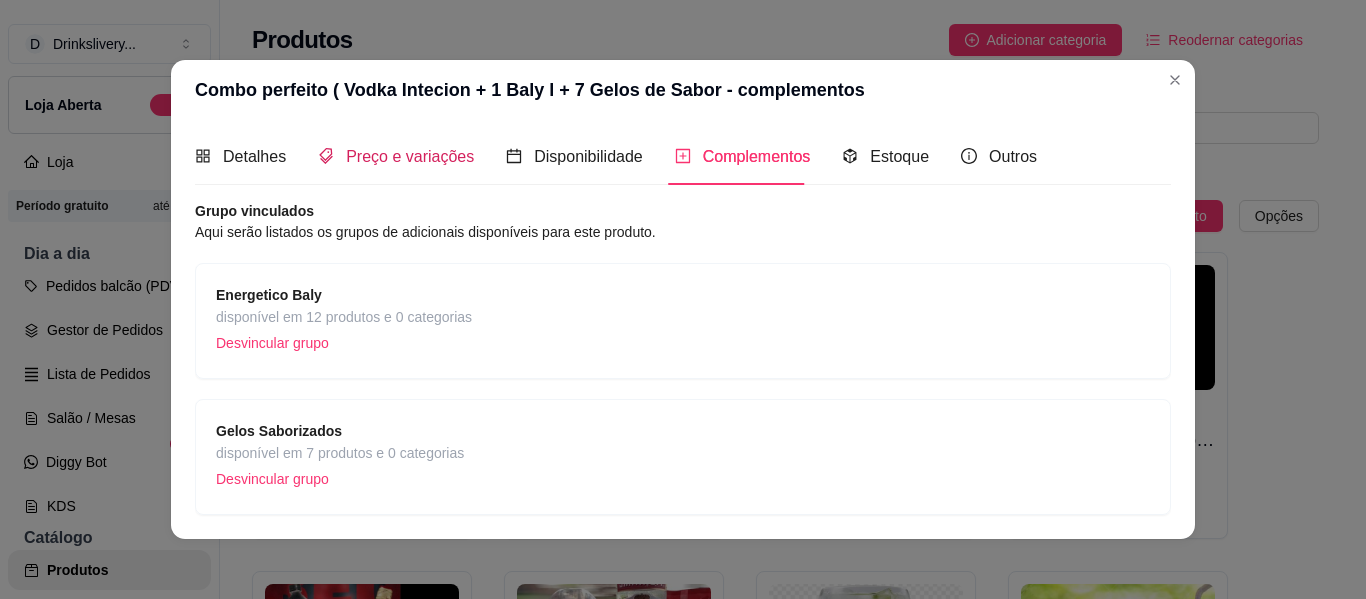 click on "Preço e variações" at bounding box center (410, 156) 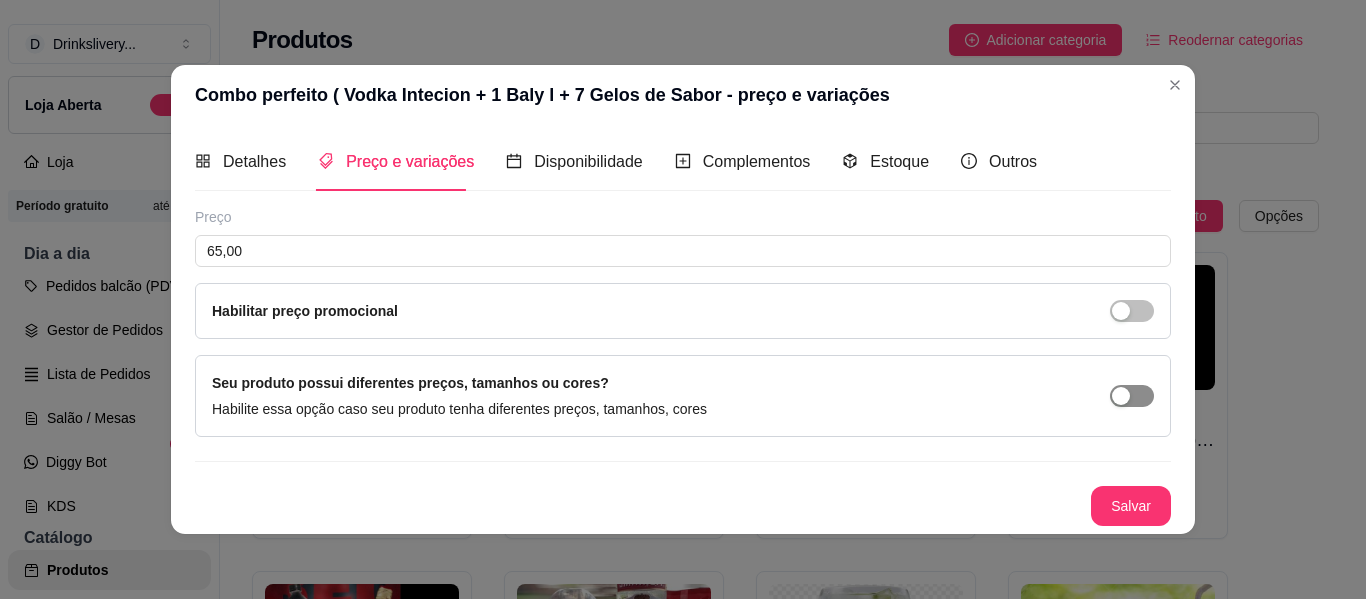 click at bounding box center (1121, 396) 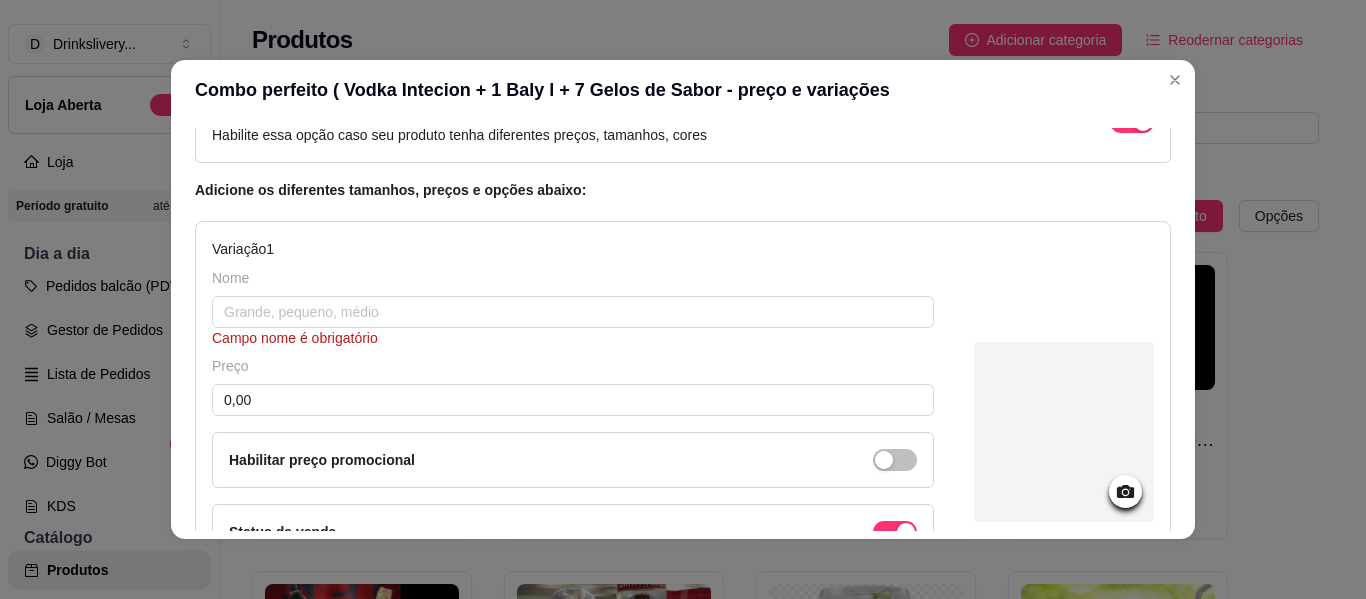 scroll, scrollTop: 160, scrollLeft: 0, axis: vertical 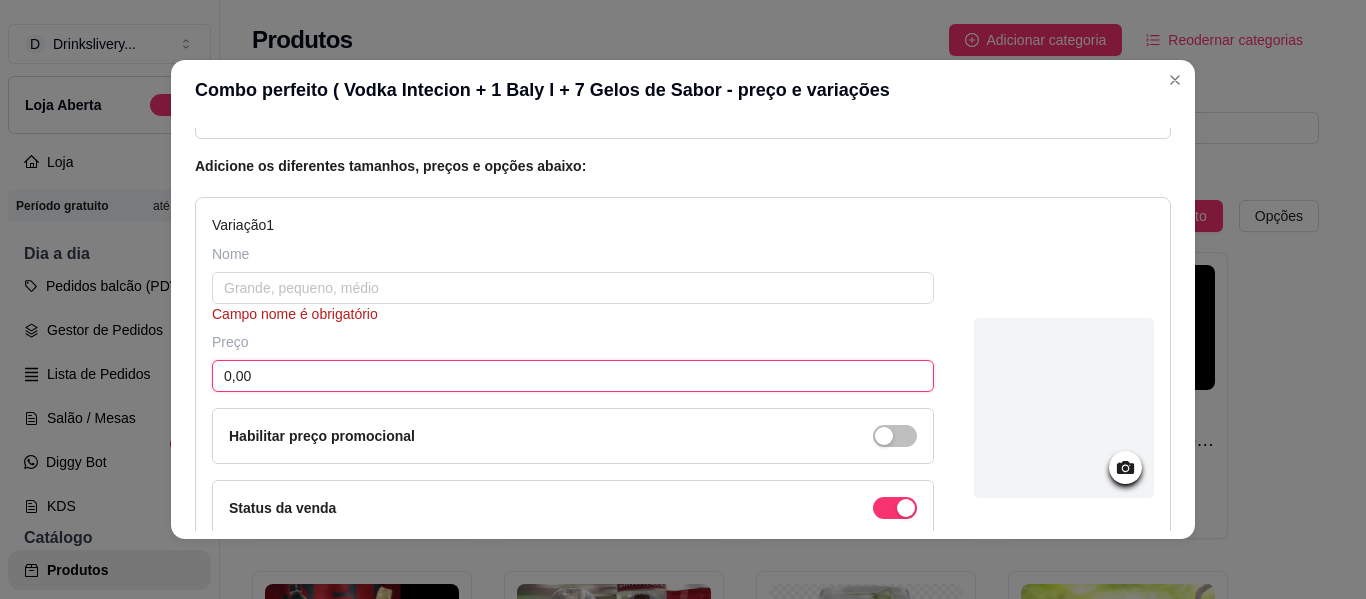 click on "0,00" at bounding box center [573, 376] 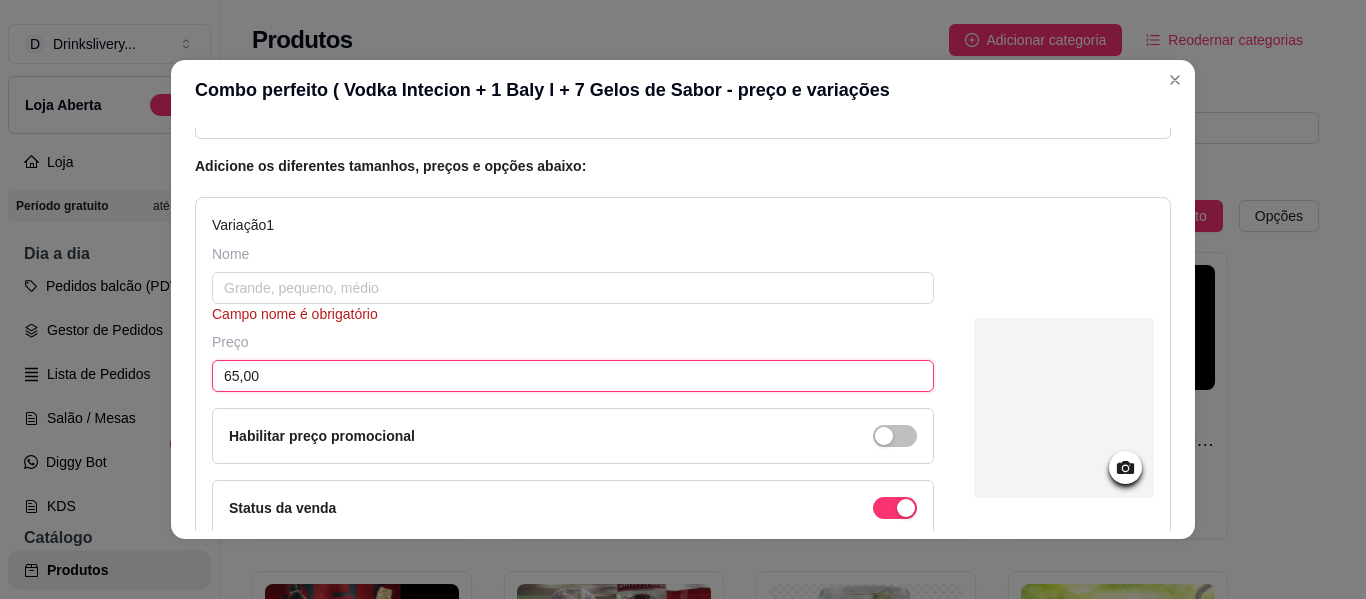 type on "65,00" 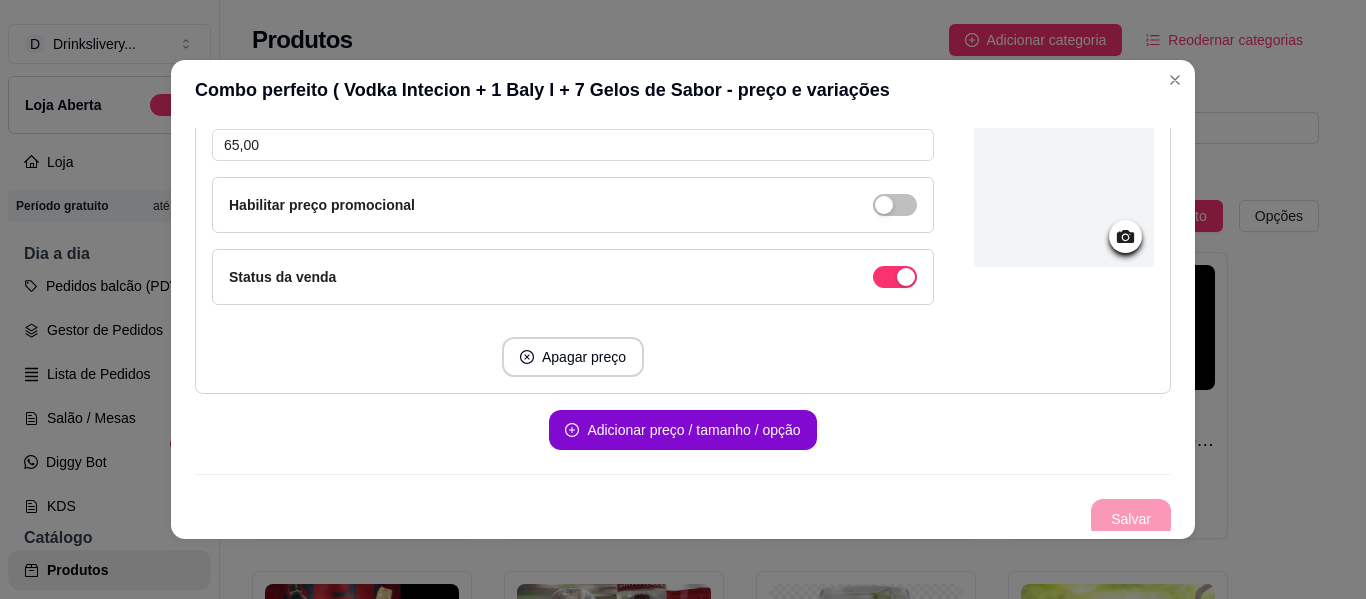 scroll, scrollTop: 399, scrollLeft: 0, axis: vertical 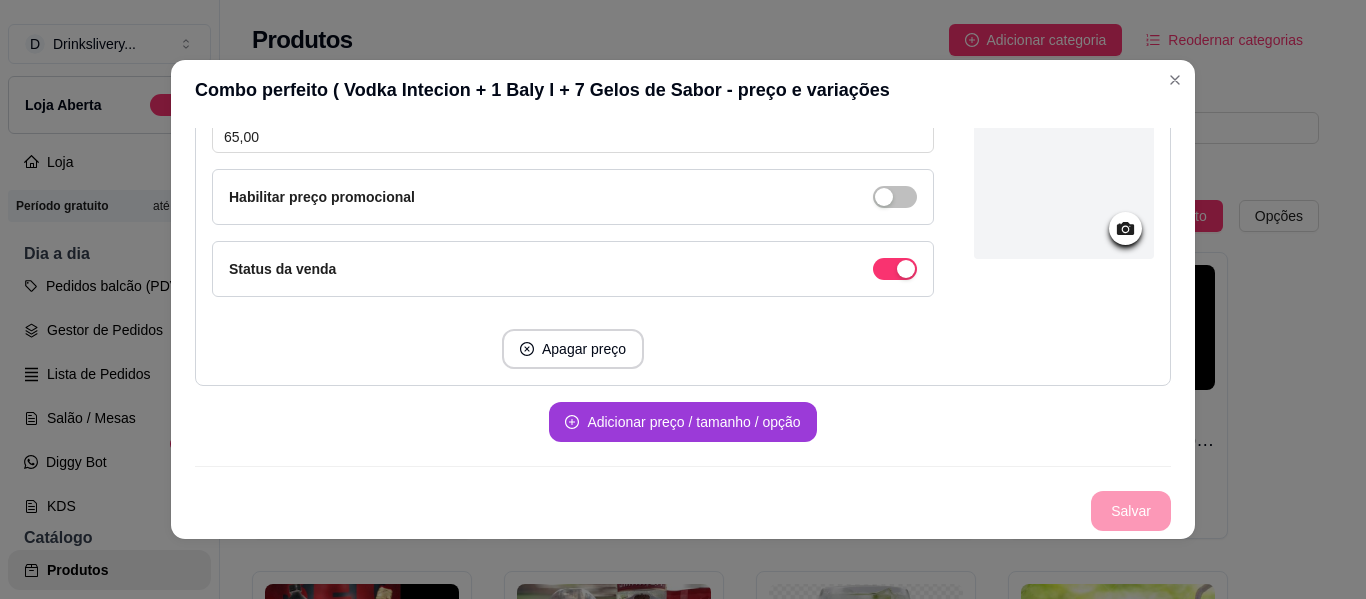 click on "Adicionar preço / tamanho / opção" at bounding box center [682, 422] 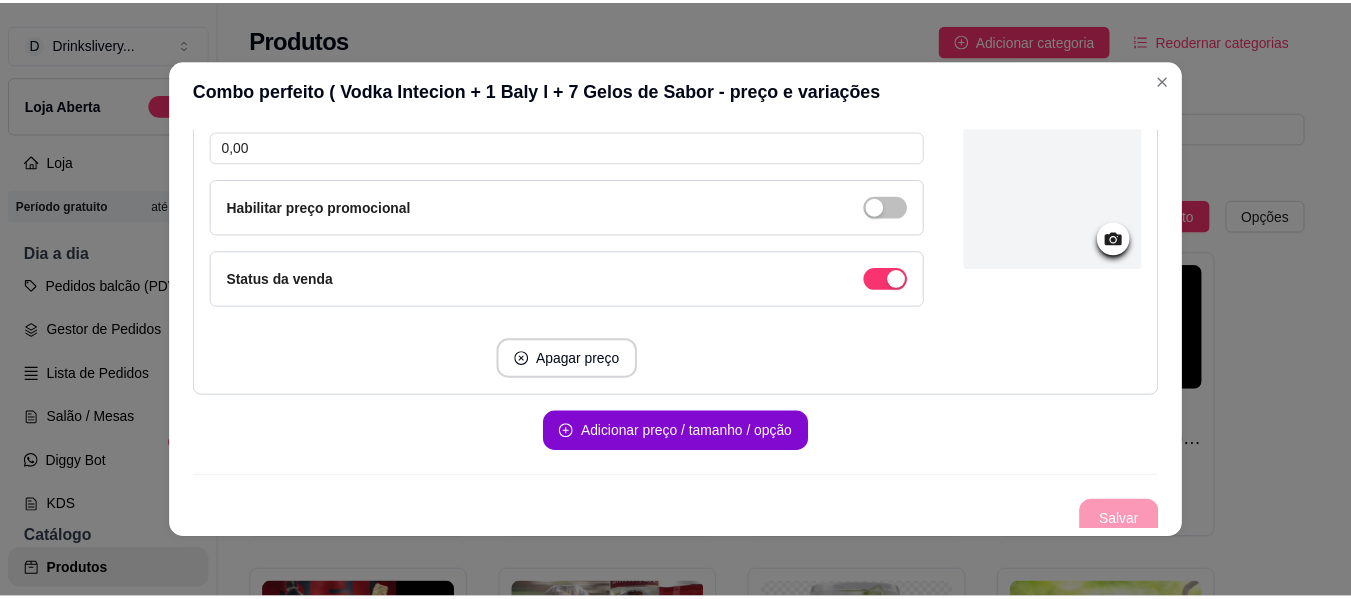 scroll, scrollTop: 847, scrollLeft: 0, axis: vertical 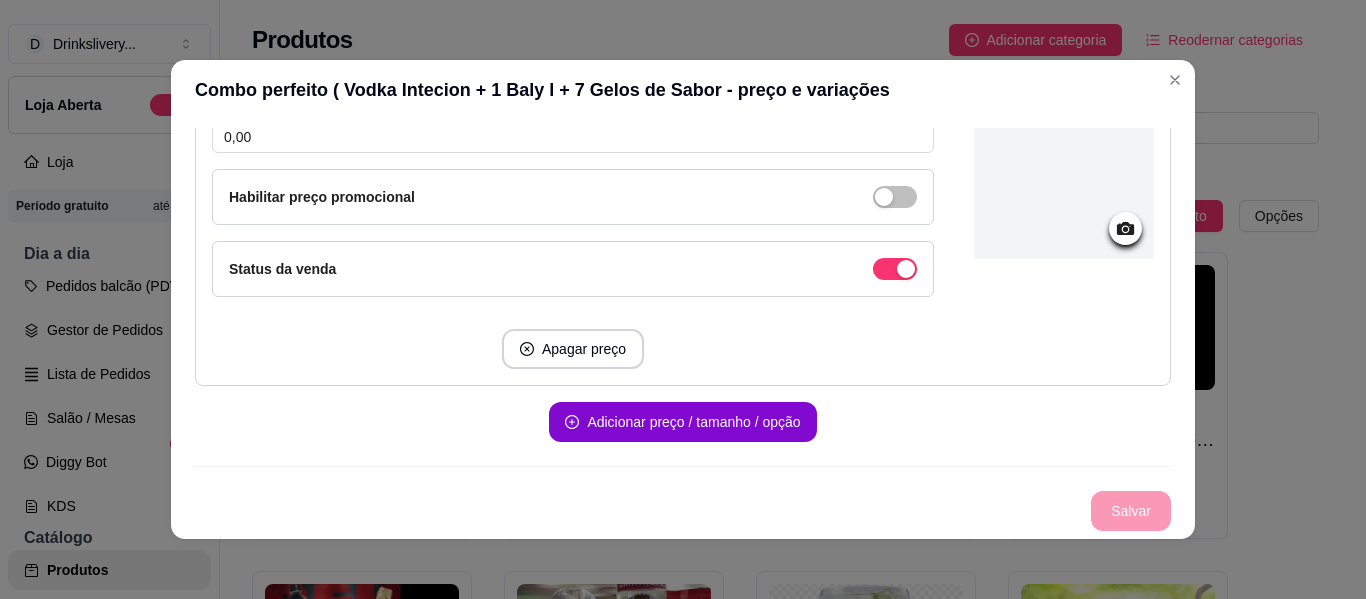 click on "Salvar" at bounding box center [683, 511] 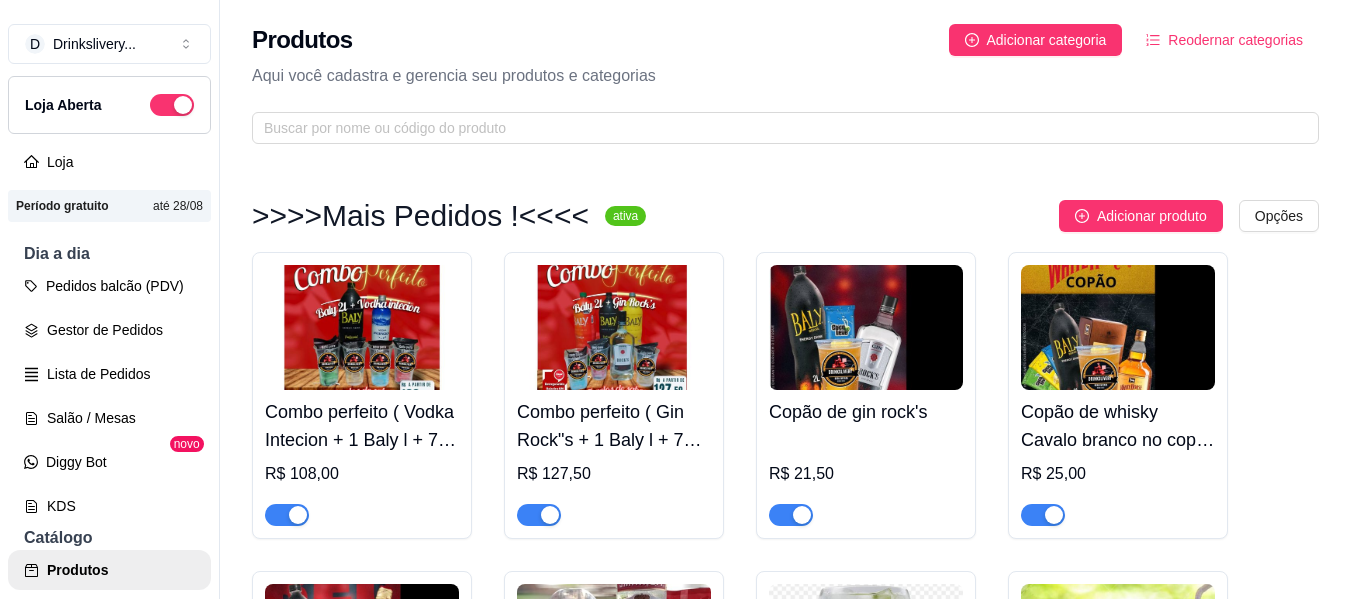 click on "Combo perfeito ( Vodka Intecion + 1 Baly l + 7 Gelos de Sabor" at bounding box center [362, 426] 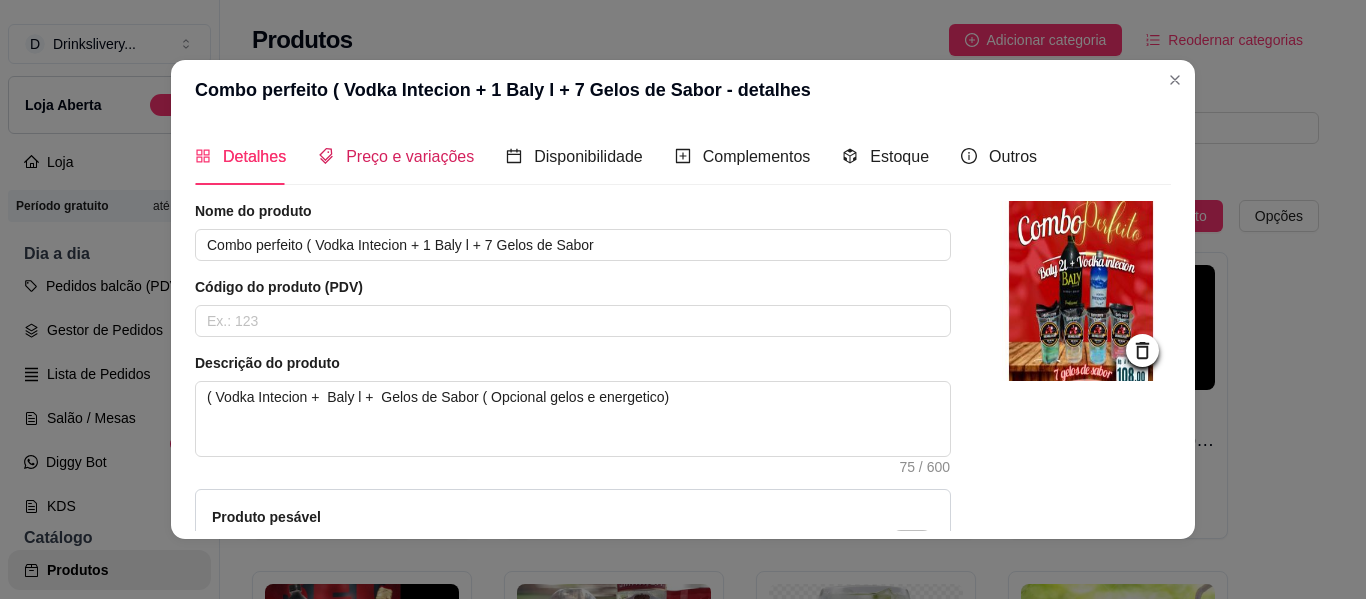 click on "Preço e variações" at bounding box center (410, 156) 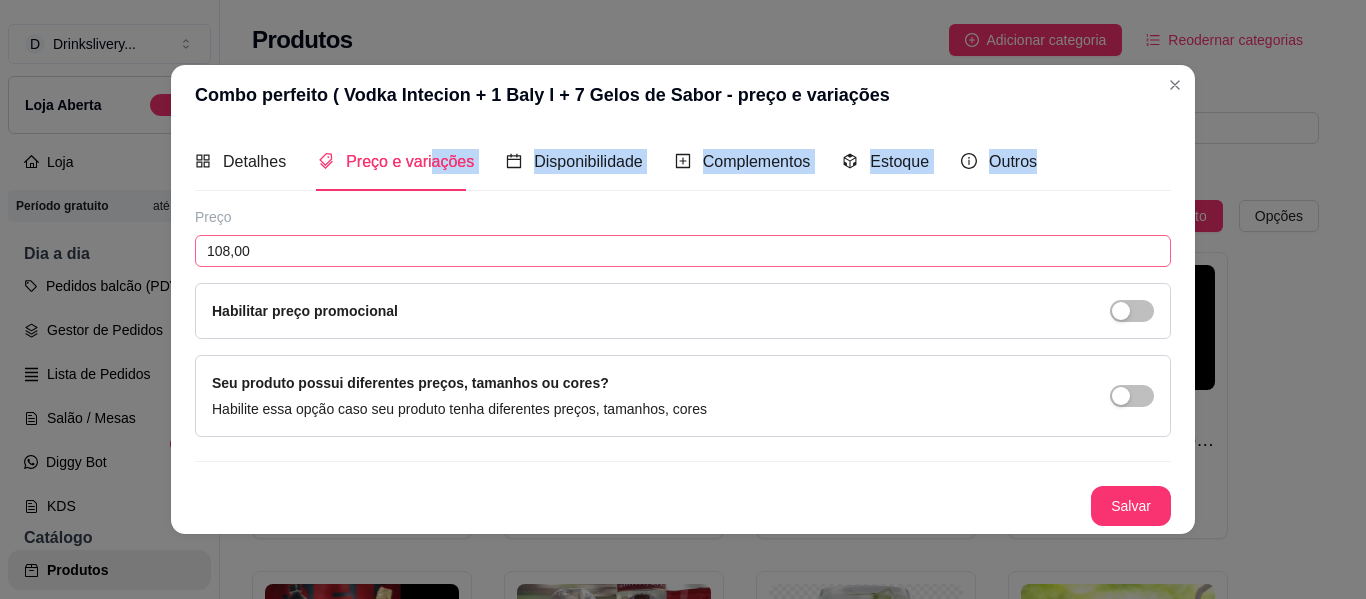 drag, startPoint x: 427, startPoint y: 153, endPoint x: 359, endPoint y: 256, distance: 123.42204 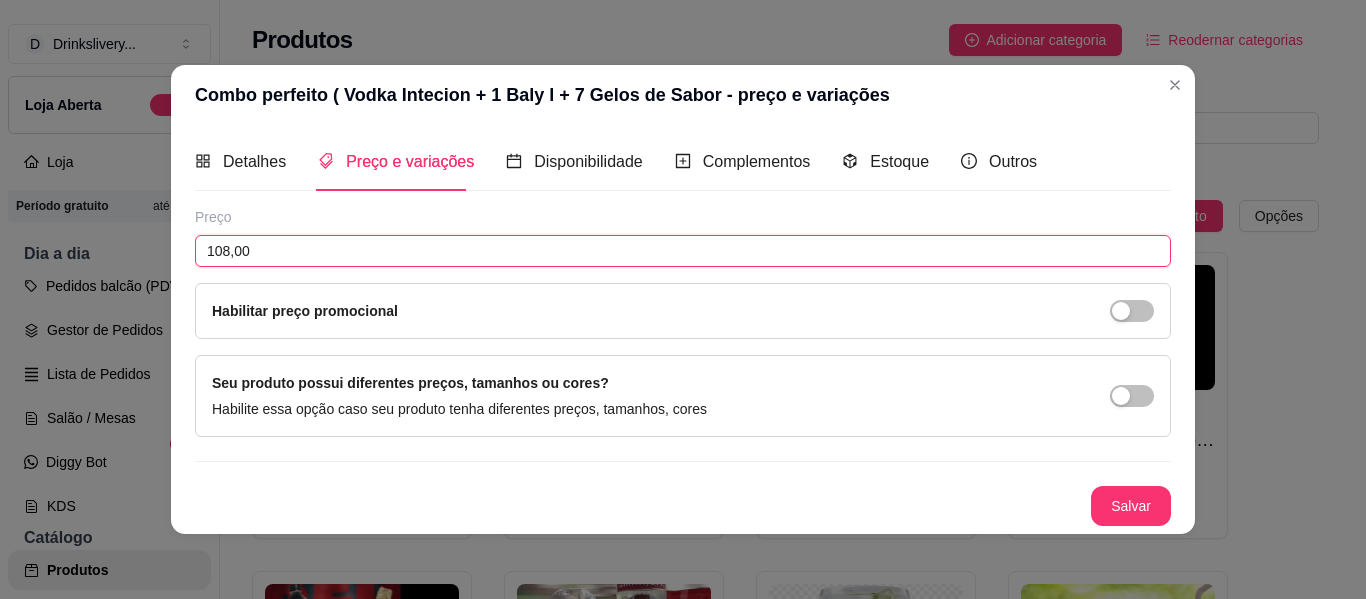 click on "108,00" at bounding box center (683, 251) 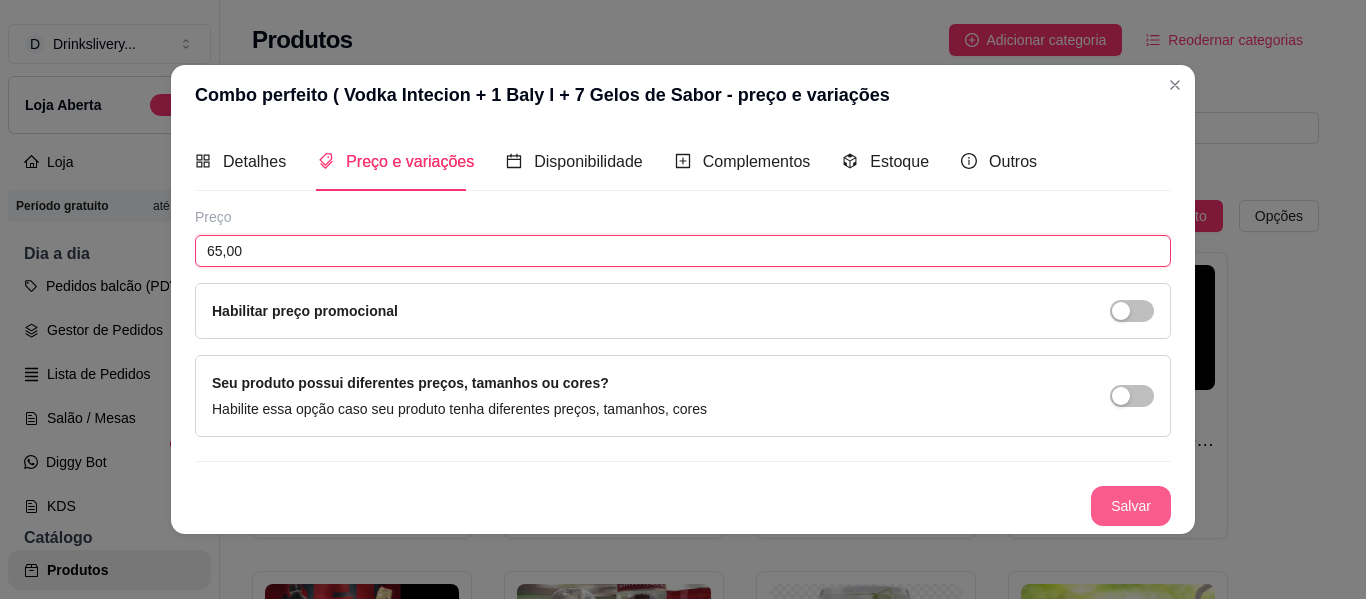 type on "65,00" 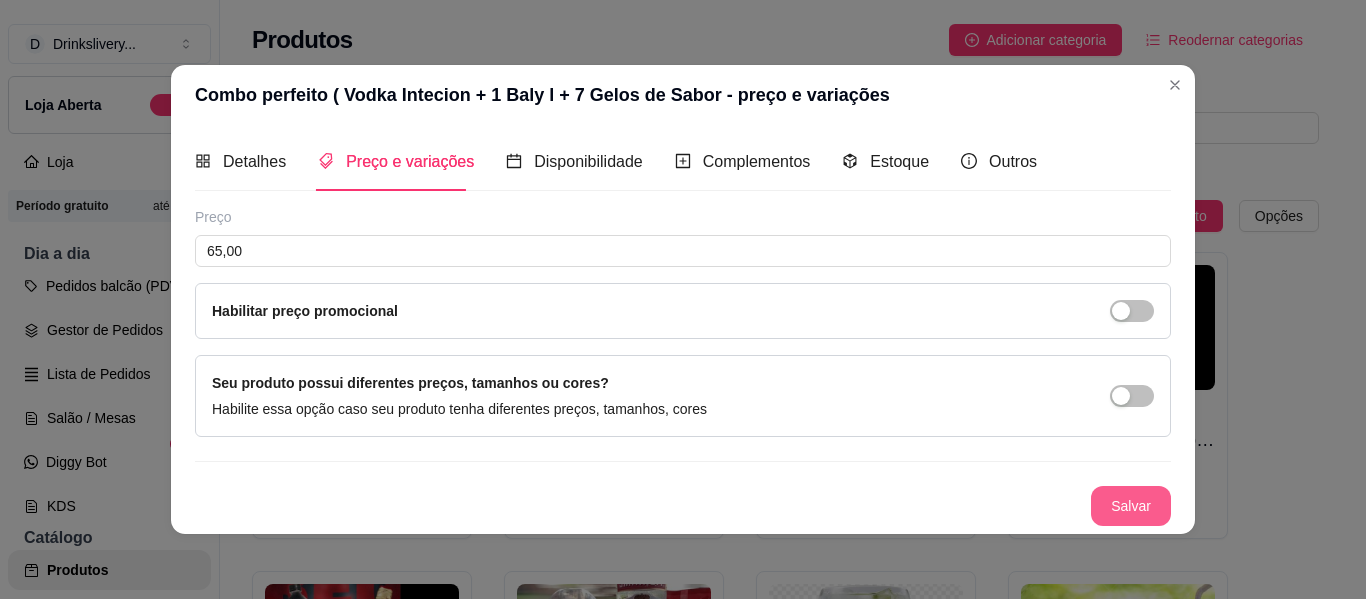click on "Salvar" at bounding box center [1131, 506] 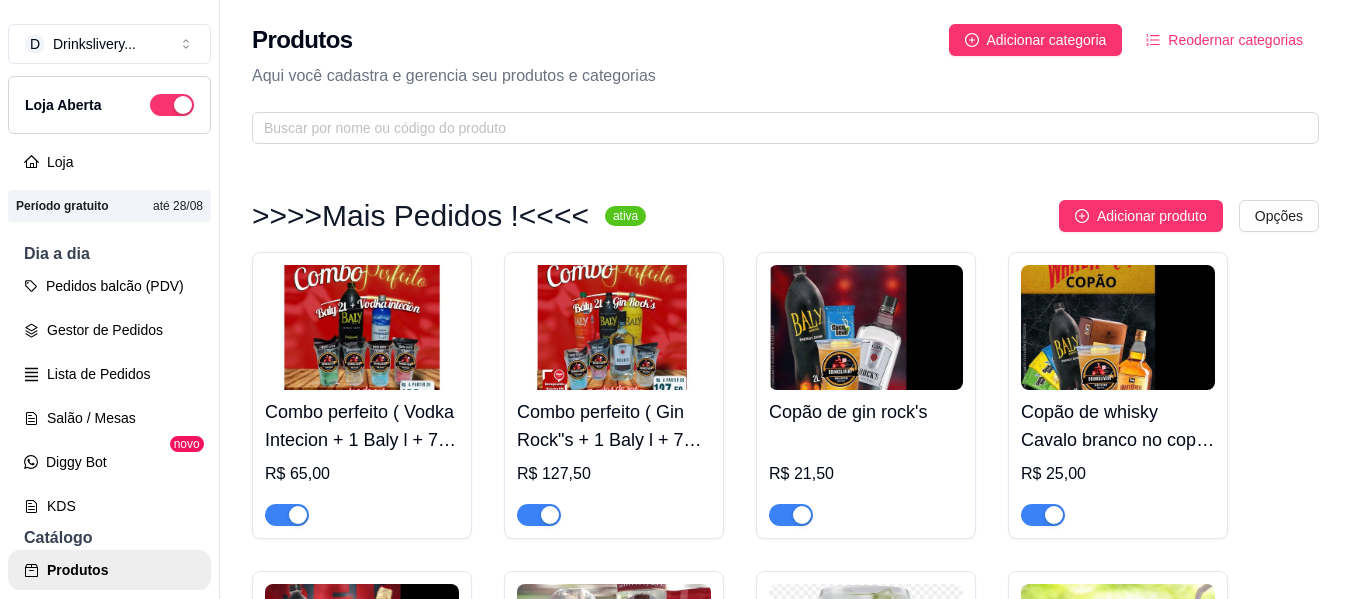 click on "Combo perfeito ( Gin Rock"s + 1 Baly l + 7 Gelos de Sabor" at bounding box center (614, 426) 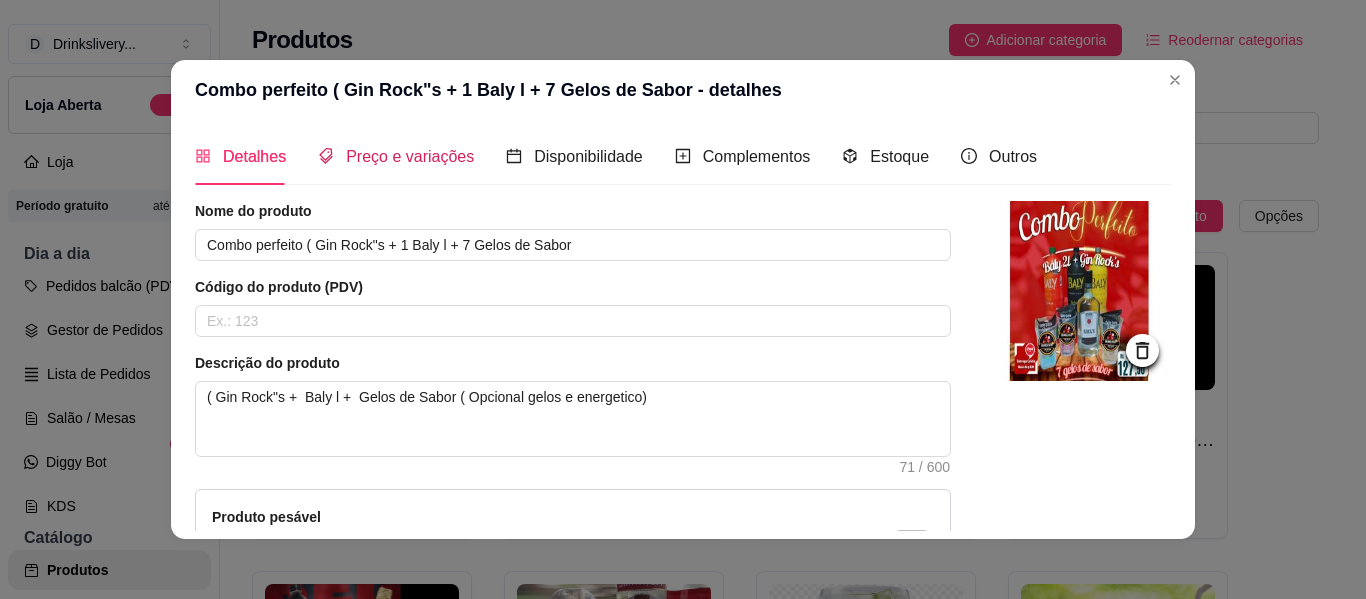 click on "Preço e variações" at bounding box center [410, 156] 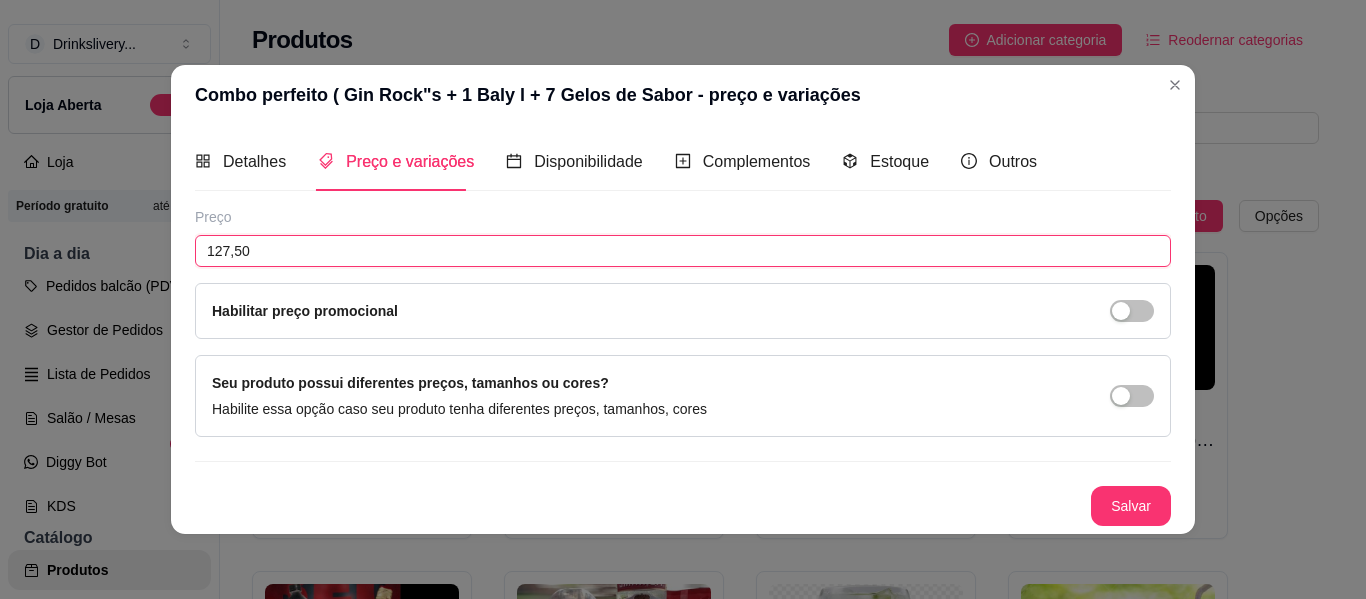 click on "127,50" at bounding box center (683, 251) 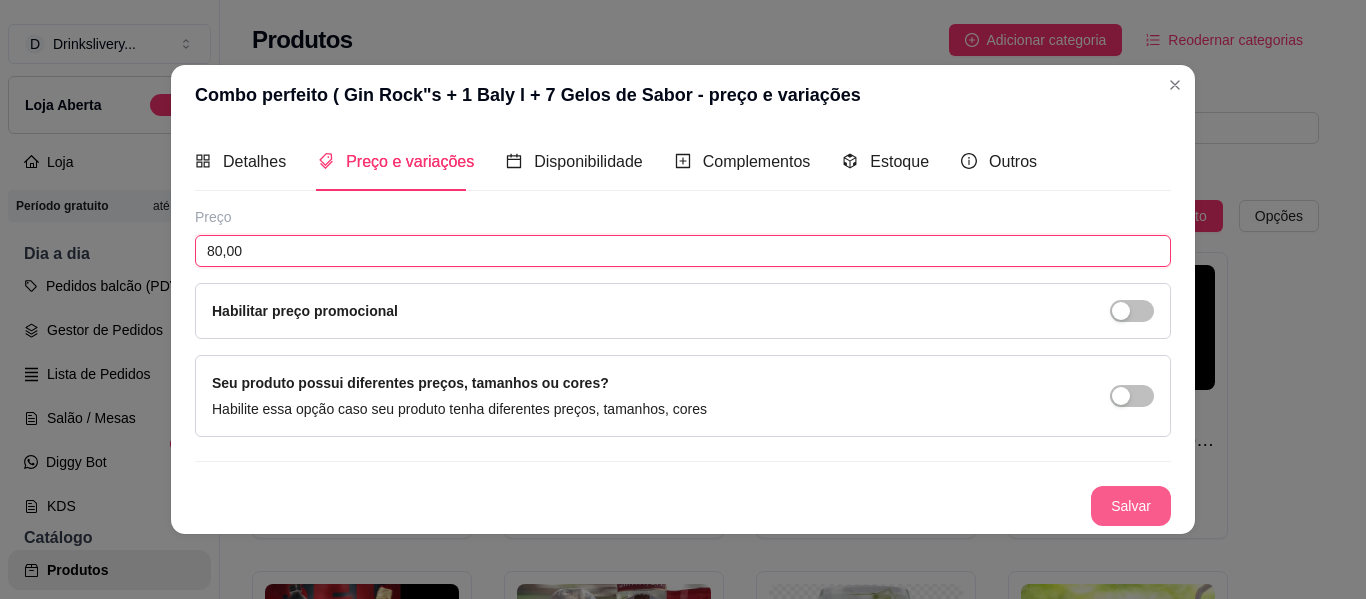 type on "80,00" 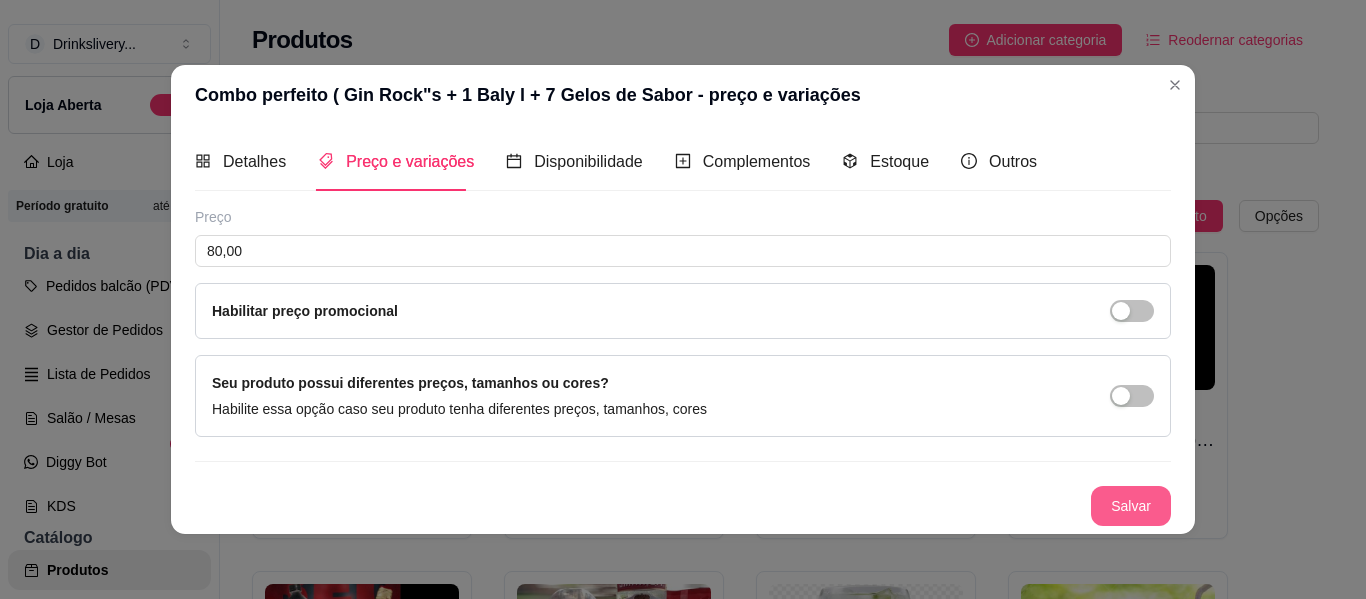 click on "Salvar" at bounding box center (1131, 506) 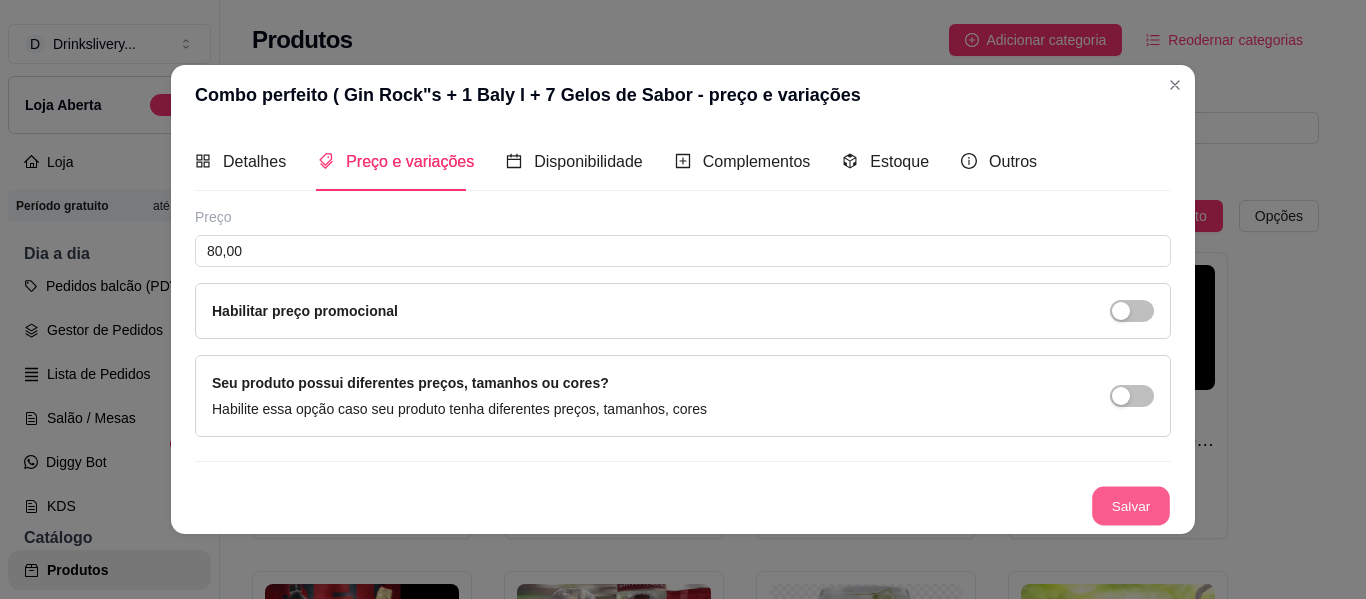 click on "Salvar" at bounding box center [1131, 505] 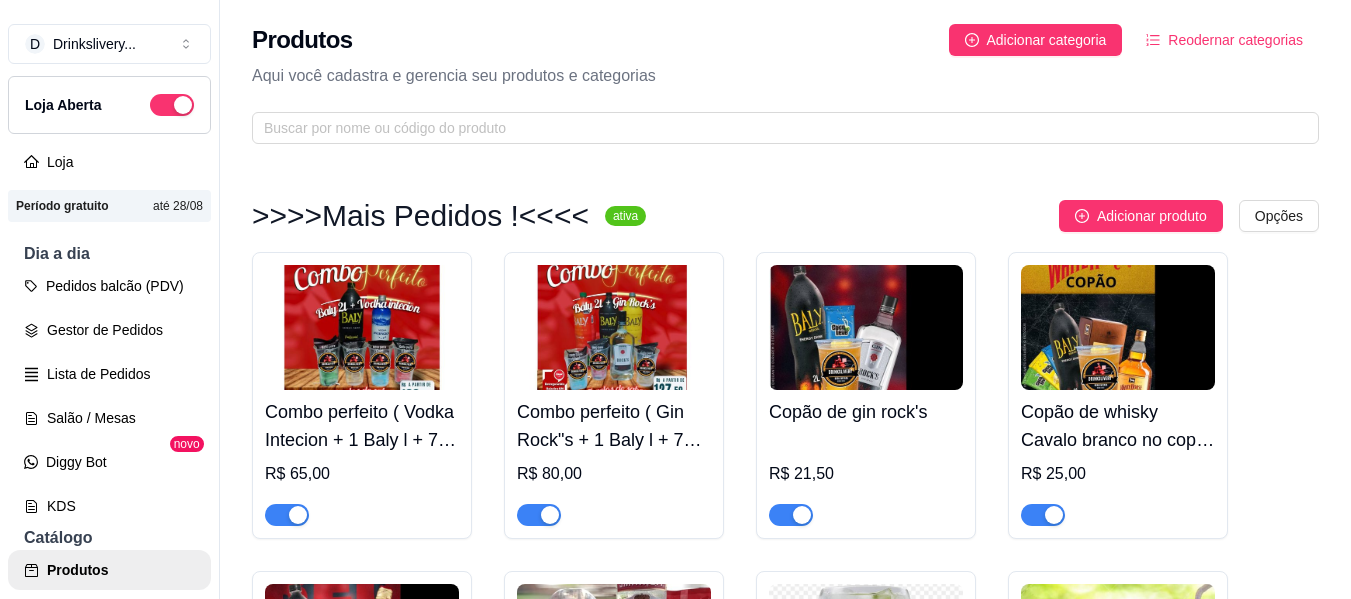 scroll, scrollTop: 32, scrollLeft: 0, axis: vertical 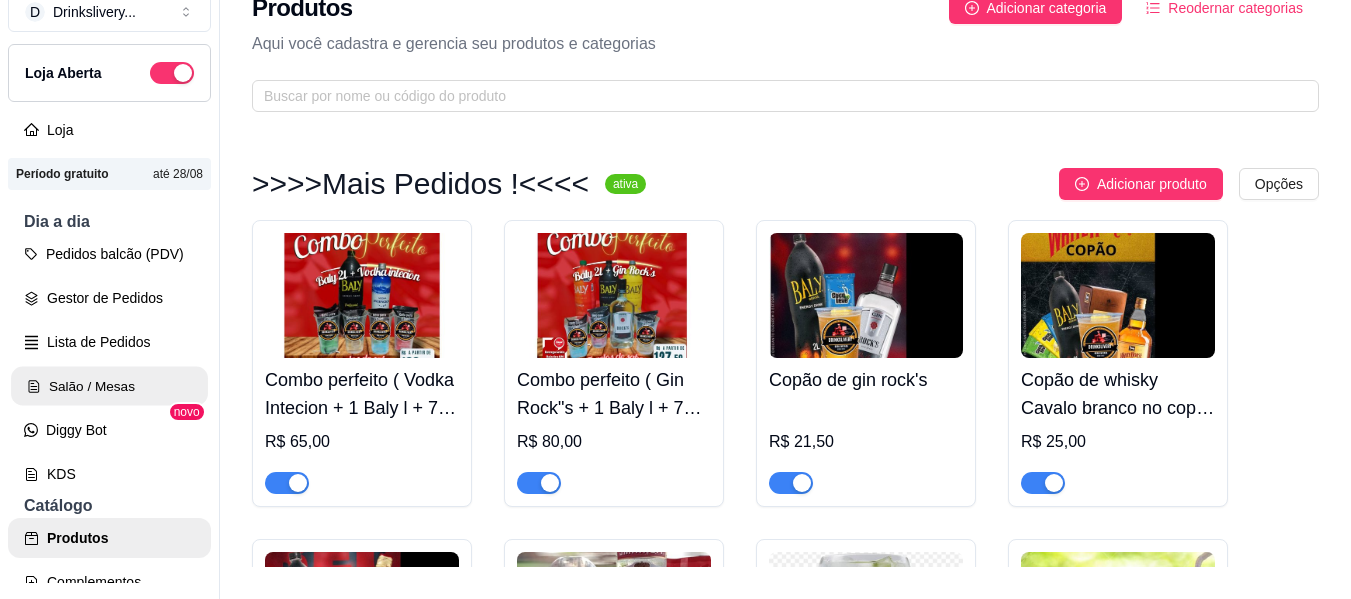 click on "Salão / Mesas" at bounding box center [109, 386] 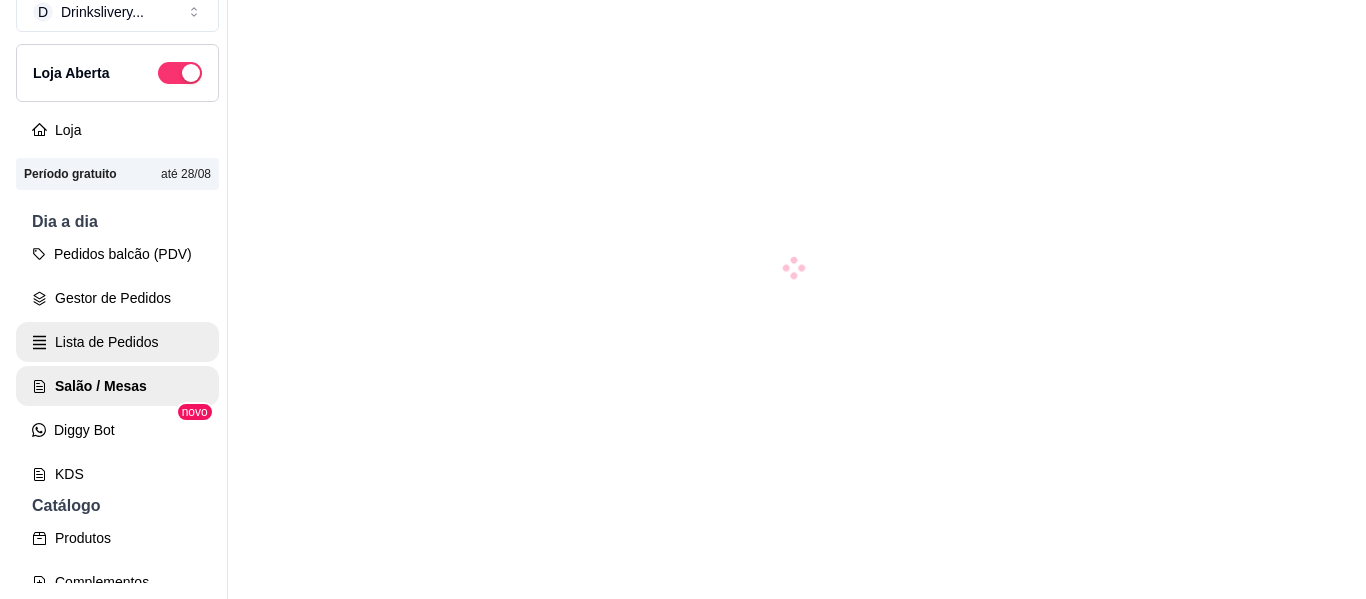 scroll, scrollTop: 0, scrollLeft: 0, axis: both 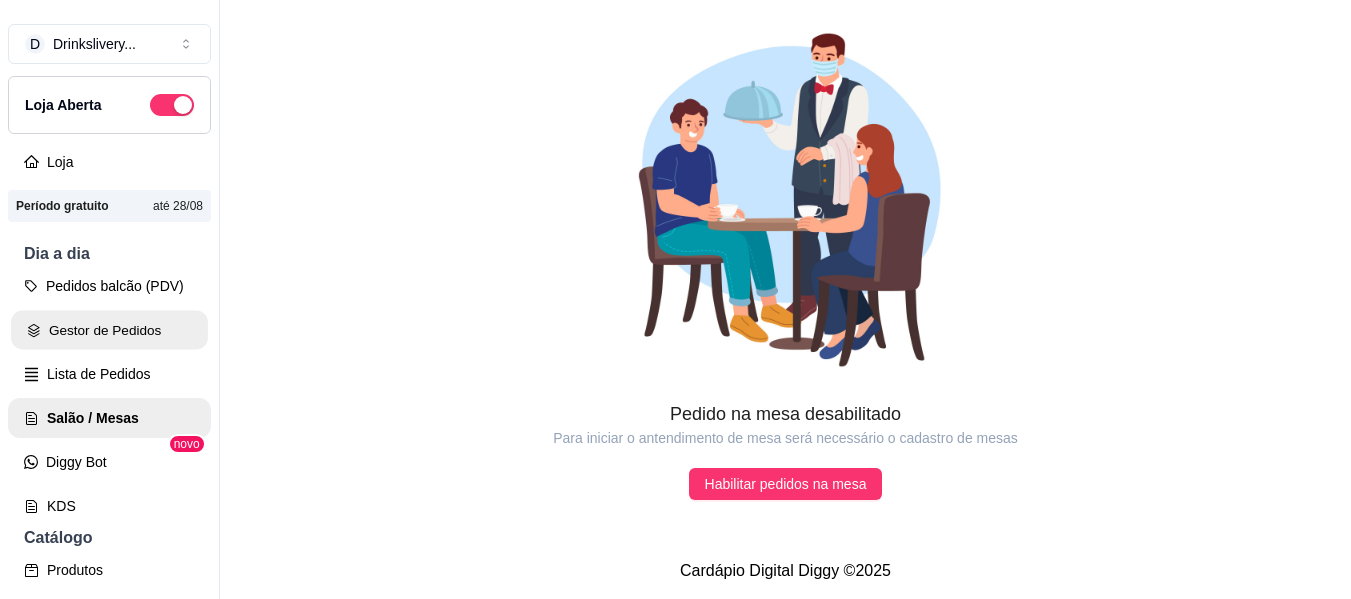 click on "Gestor de Pedidos" at bounding box center (109, 330) 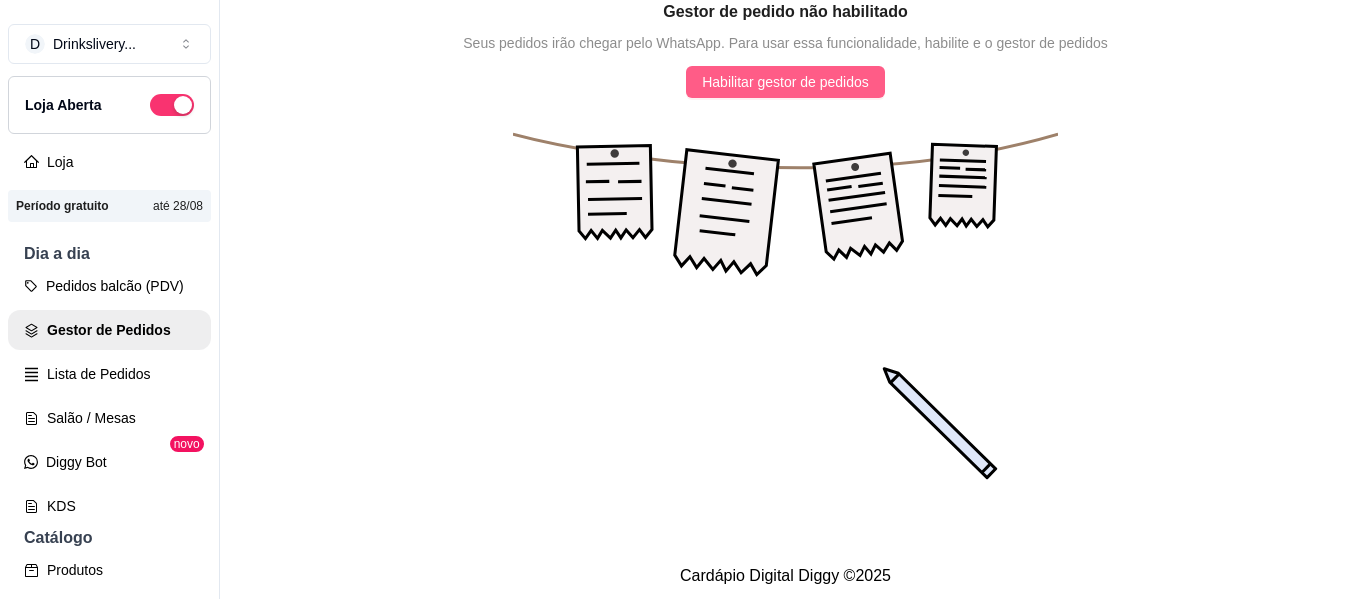 click on "Habilitar gestor de pedidos" at bounding box center [785, 82] 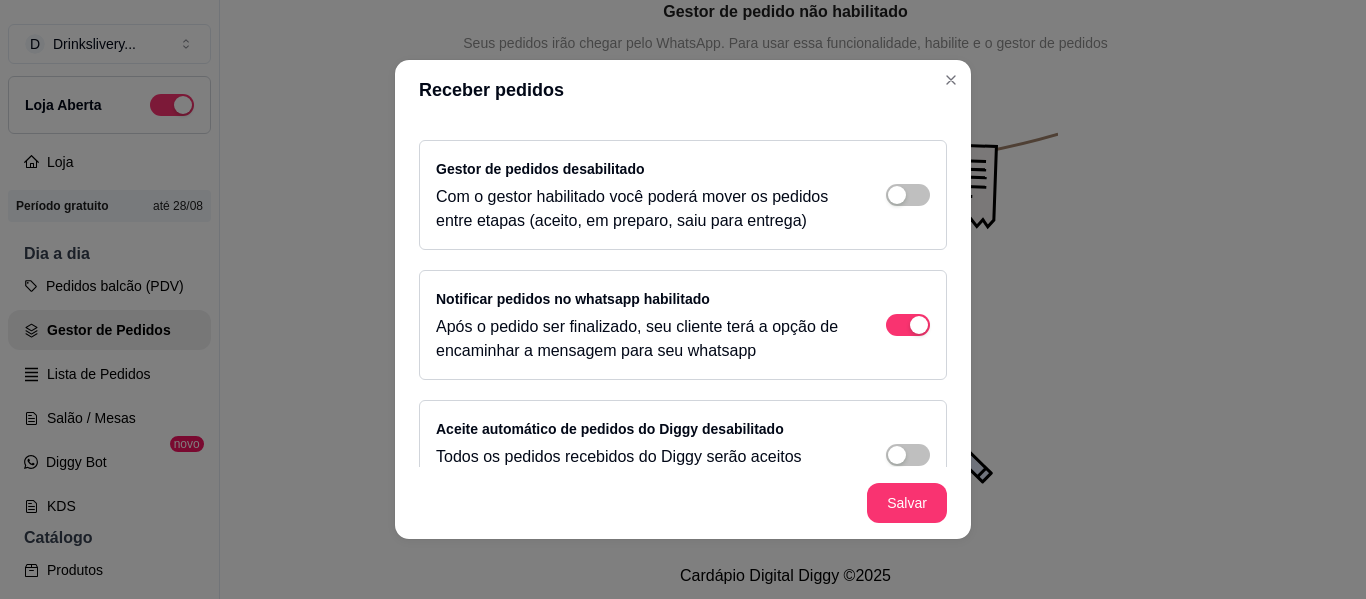 scroll, scrollTop: 120, scrollLeft: 0, axis: vertical 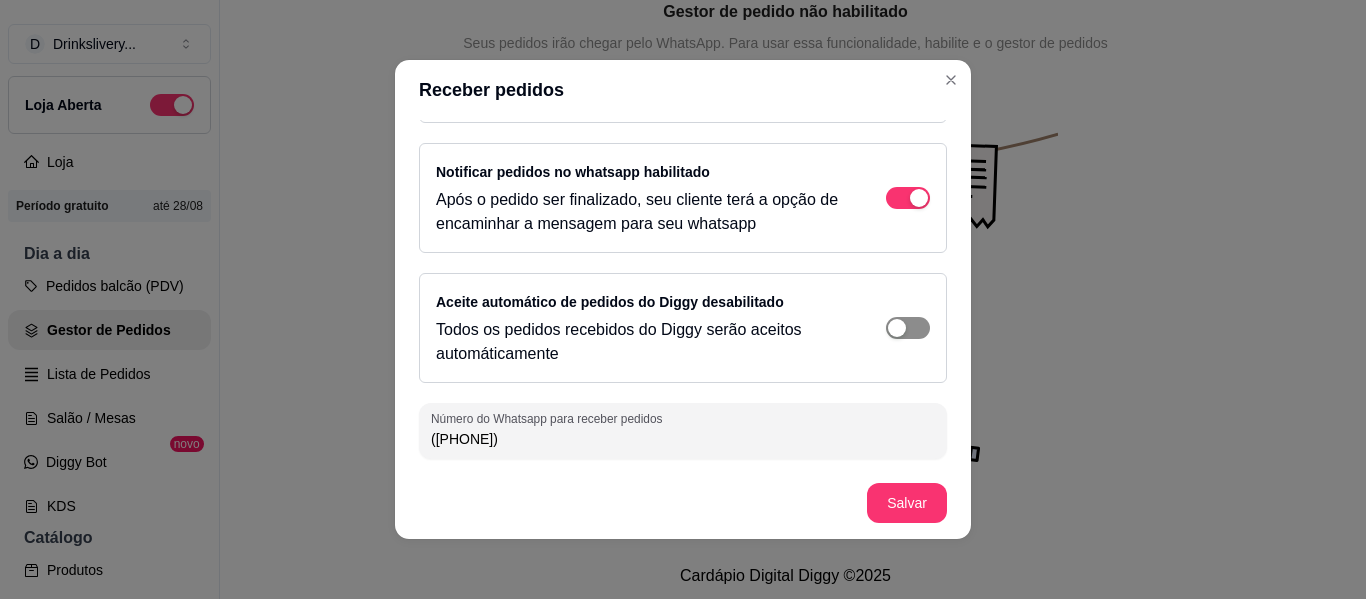 click at bounding box center [908, -62] 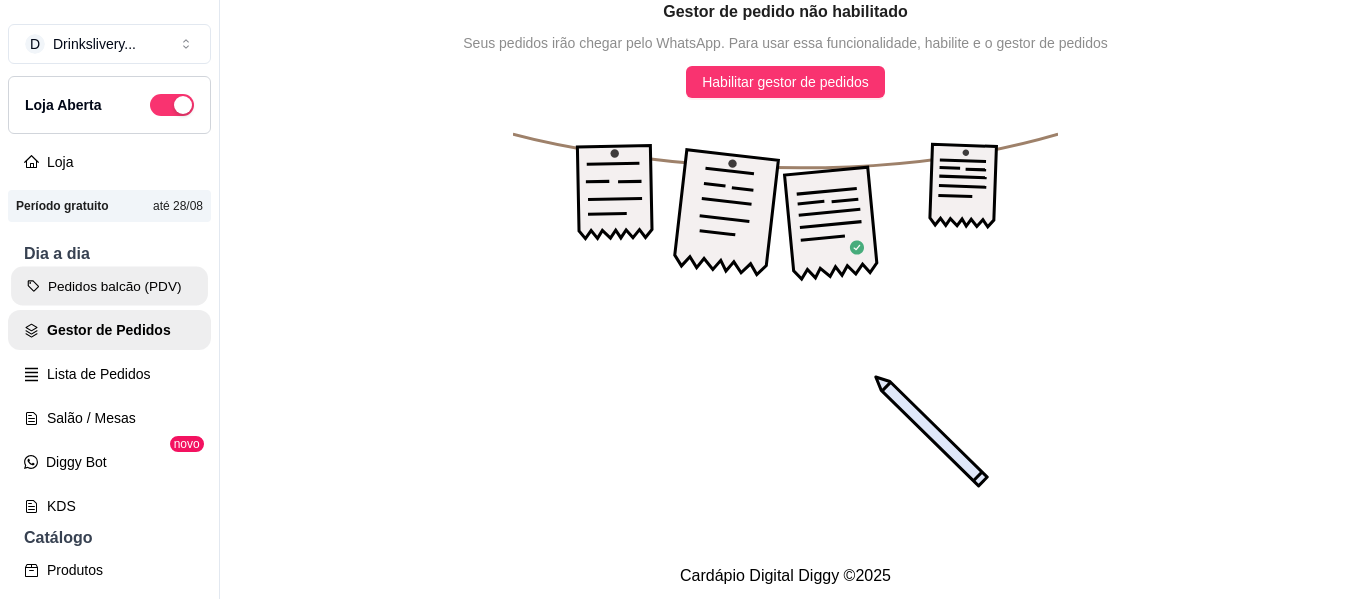click on "Pedidos balcão (PDV)" at bounding box center [109, 286] 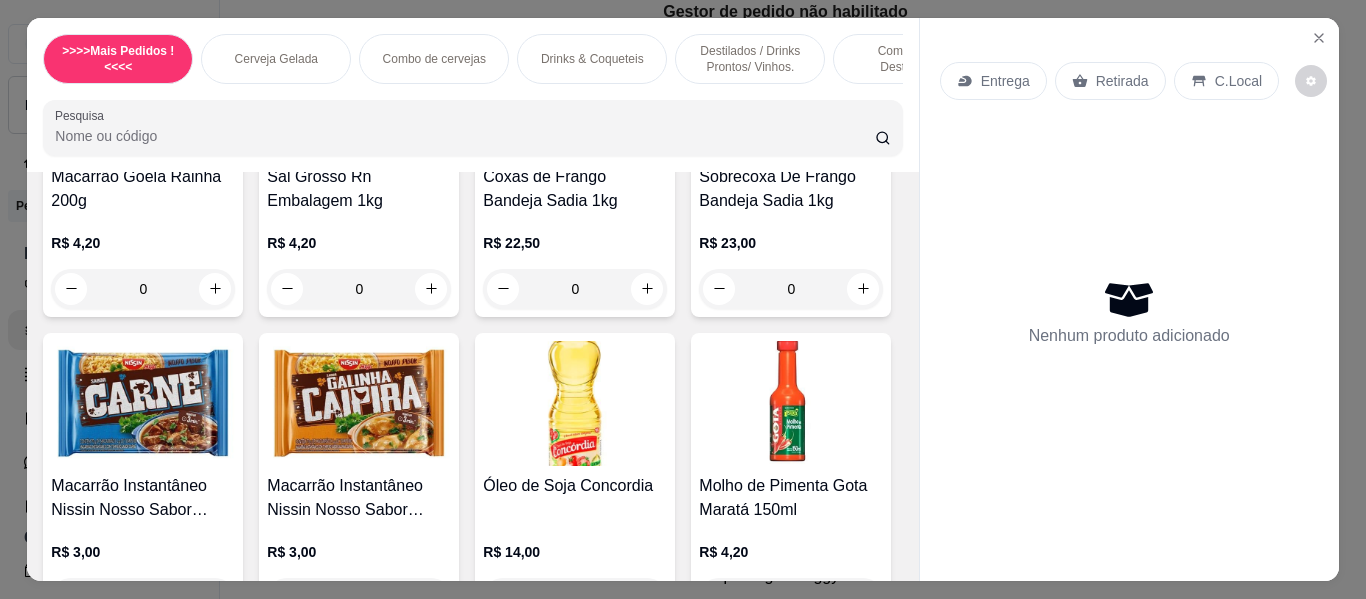 scroll, scrollTop: 11200, scrollLeft: 0, axis: vertical 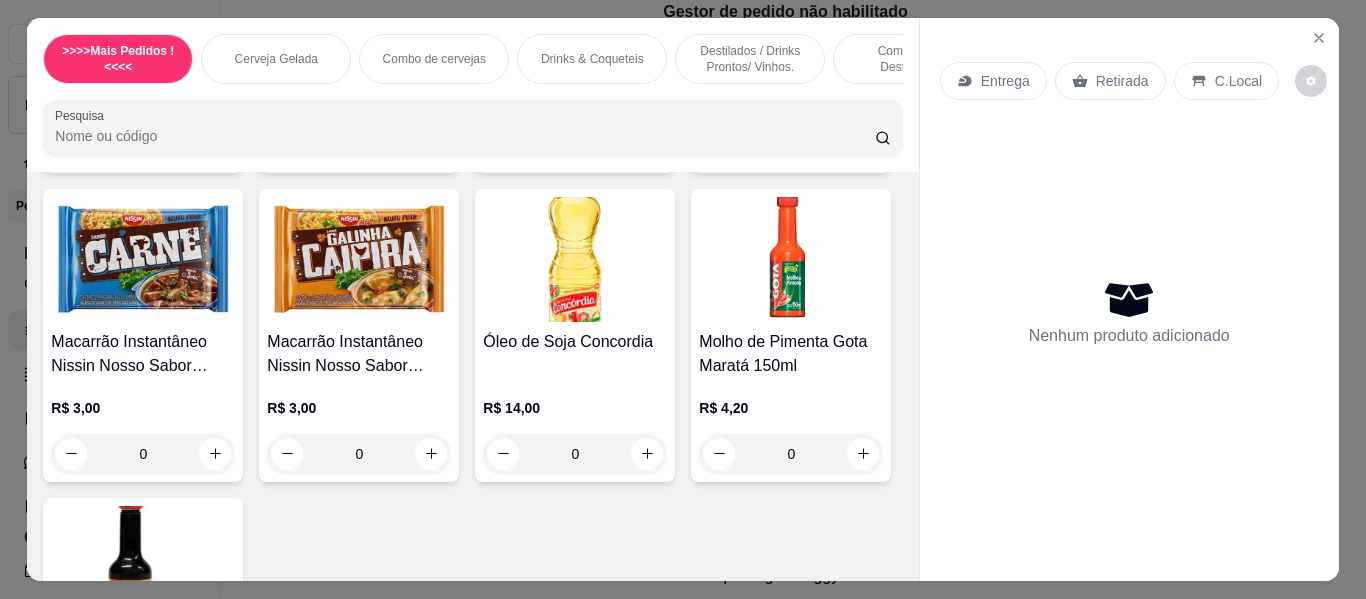 click on "Entrega Retirada C.Local Nenhum produto adicionado" at bounding box center [1129, 299] 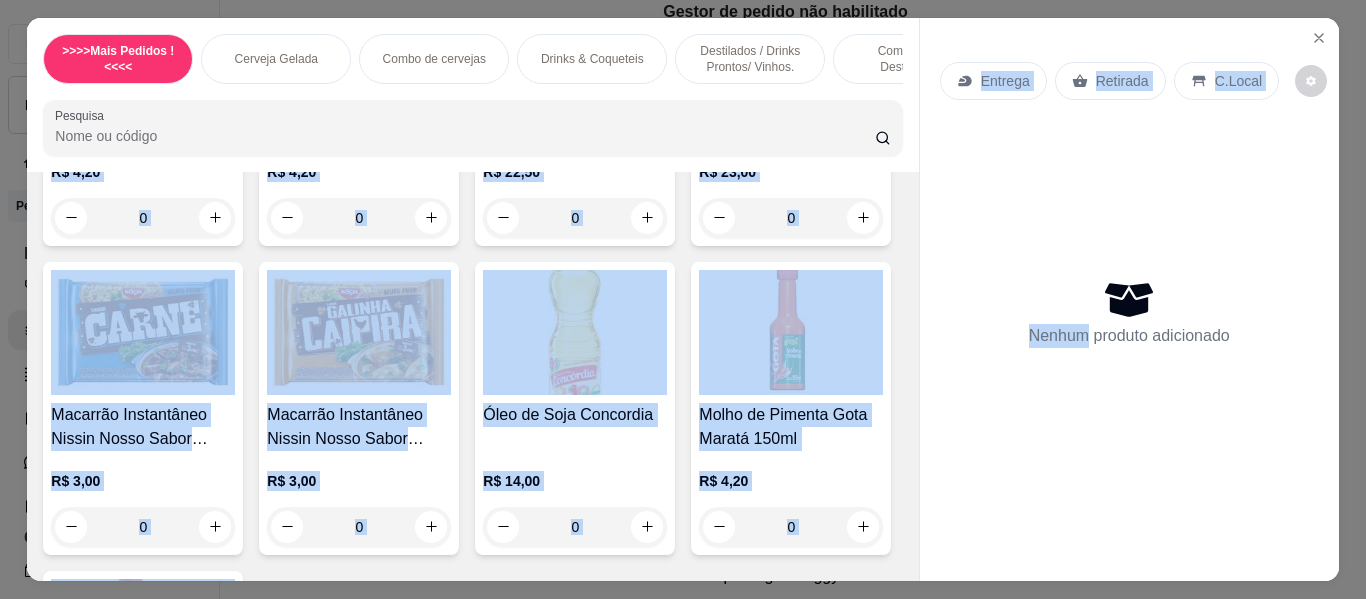 click on ">>>>Mais Pedidos !<<<< Cerveja Gelada Combo de cervejas Drinks & Coqueteis Destilados / Drinks Prontos/ Vinhos. Combos de Destilados Energéticos / Isotonicos /Refrigerantes/ Águas /Sucos /Gelos/picolé Conveniência/ Mercearia / limpeza Pesquisa Item avulso >>>>Mais Pedidos !<<<< Combo perfeito ( Vodka Intecion + 1 Baly l + 7 Gelos de Sabor   R$ 65,00 0 Combo perfeito ( Gin Rock"s + 1 Baly l + 7 Gelos de Sabor   R$ 80,00 0 Copão de gin rock's   R$ 21,50 0 Copão de whisky Cavalo branco no copo descartável 500ml   R$ 25,00 0 Copão whisky Red Label 500ml   R$ 26,00 0 Copão de vodka Smirnoff no copo 500ml   R$ 25,00 0 Gin Tônica no Copo-500ml (rocks)   R$ 16,98 0 Caipiroska de Morango no Copo-500ml   R$ 22,50 0 Combo-Triplo/Caipirinha Tradicional no Copo 500ml   R$ 40,00 0 Combo Casal-Caipiroska de Kiwi no Copo-500ml   R$ 36,00 0 Pague 1 leve 2 Lagoa Azul no Copo-500ml (Coquetel)   R$ 30,00 0 Combo-Triplo/Gin Tropical no Copo 500ml (Rock's)   R$ 65,00 0   R$ 30,00 0   R$ 58,35 0   R$ 5,00 0" at bounding box center [682, 299] 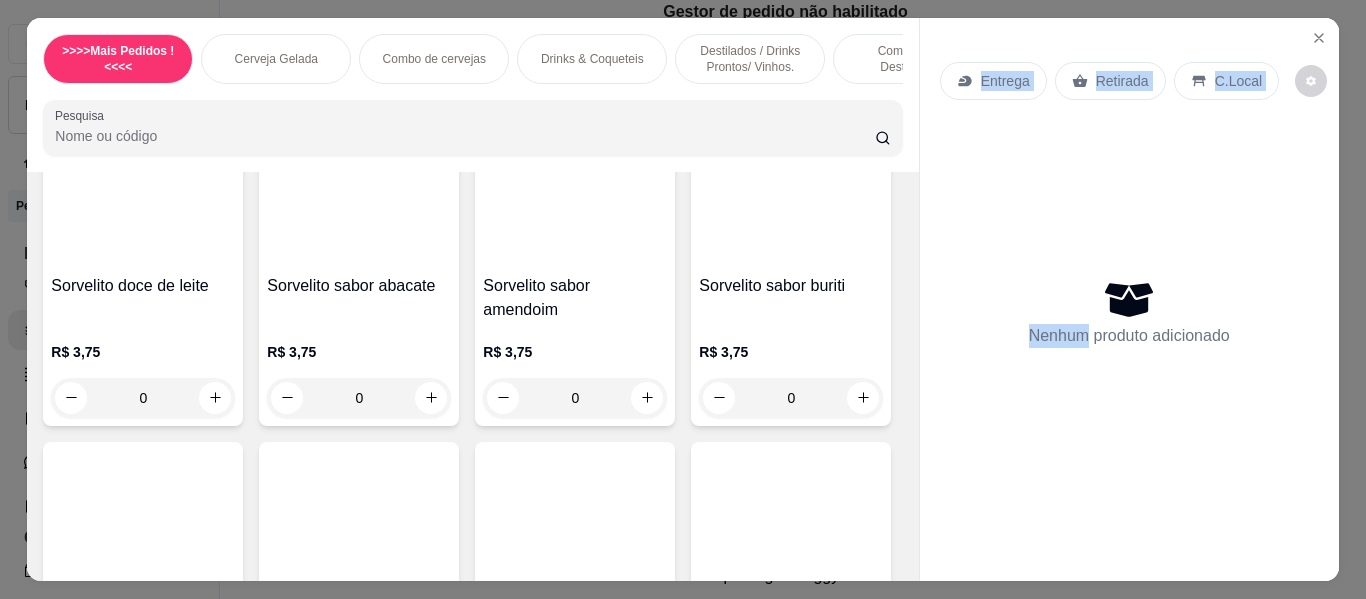 scroll, scrollTop: 7718, scrollLeft: 0, axis: vertical 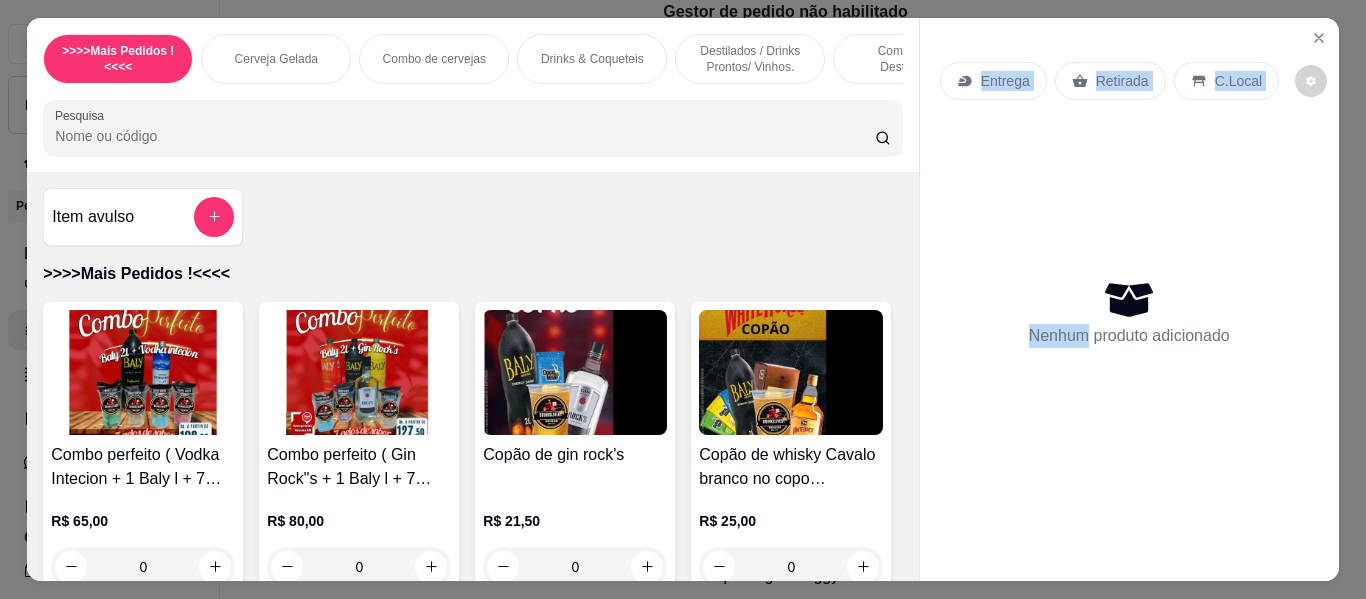 click on ">>>>Mais Pedidos !<<<< Cerveja Gelada Combo de cervejas Drinks & Coqueteis Destilados / Drinks Prontos/ Vinhos. Combos de Destilados Energéticos / Isotonicos /Refrigerantes/ Águas /Sucos /Gelos/picolé Conveniência/ Mercearia / limpeza Pesquisa Item avulso >>>>Mais Pedidos !<<<< Combo perfeito ( Vodka Intecion + 1 Baly l + 7 Gelos de Sabor   R$ 65,00 0 Combo perfeito ( Gin Rock"s + 1 Baly l + 7 Gelos de Sabor   R$ 80,00 0 Copão de gin rock's   R$ 21,50 0 Copão de whisky Cavalo branco no copo descartável 500ml   R$ 25,00 0 Copão whisky Red Label 500ml   R$ 26,00 0 Copão de vodka Smirnoff no copo 500ml   R$ 25,00 0 Gin Tônica no Copo-500ml (rocks)   R$ 16,98 0 Caipiroska de Morango no Copo-500ml   R$ 22,50 0 Combo-Triplo/Caipirinha Tradicional no Copo 500ml   R$ 40,00 0 Combo Casal-Caipiroska de Kiwi no Copo-500ml   R$ 36,00 0 Pague 1 leve 2 Lagoa Azul no Copo-500ml (Coquetel)   R$ 30,00 0 Combo-Triplo/Gin Tropical no Copo 500ml (Rock's)   R$ 65,00 0   R$ 30,00 0   R$ 58,35 0   R$ 5,00 0" at bounding box center [683, 299] 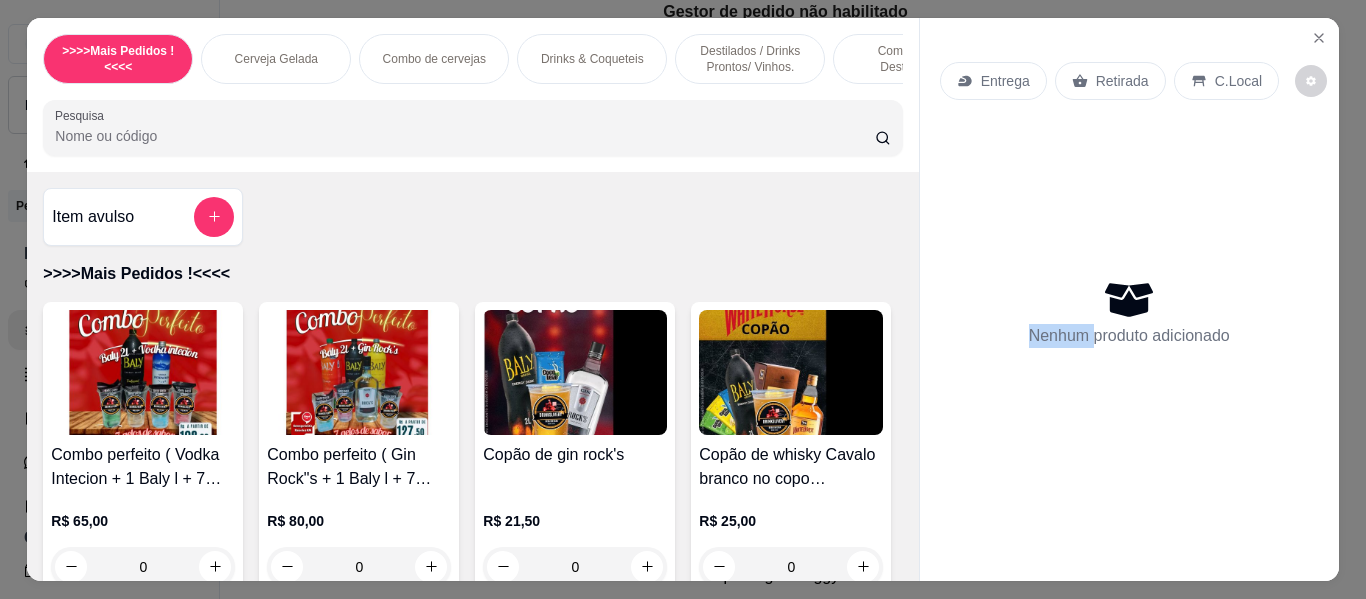 click on ">>>>Mais Pedidos !<<<< Cerveja Gelada Combo de cervejas Drinks & Coqueteis Destilados / Drinks Prontos/ Vinhos. Combos de Destilados Energéticos / Isotonicos /Refrigerantes/ Águas /Sucos /Gelos/picolé Conveniência/ Mercearia / limpeza Pesquisa Item avulso >>>>Mais Pedidos !<<<< Combo perfeito ( Vodka Intecion + 1 Baly l + 7 Gelos de Sabor   R$ 65,00 0 Combo perfeito ( Gin Rock"s + 1 Baly l + 7 Gelos de Sabor   R$ 80,00 0 Copão de gin rock's   R$ 21,50 0 Copão de whisky Cavalo branco no copo descartável 500ml   R$ 25,00 0 Copão whisky Red Label 500ml   R$ 26,00 0 Copão de vodka Smirnoff no copo 500ml   R$ 25,00 0 Gin Tônica no Copo-500ml (rocks)   R$ 16,98 0 Caipiroska de Morango no Copo-500ml   R$ 22,50 0 Combo-Triplo/Caipirinha Tradicional no Copo 500ml   R$ 40,00 0 Combo Casal-Caipiroska de Kiwi no Copo-500ml   R$ 36,00 0 Pague 1 leve 2 Lagoa Azul no Copo-500ml (Coquetel)   R$ 30,00 0 Combo-Triplo/Gin Tropical no Copo 500ml (Rock's)   R$ 65,00 0   R$ 30,00 0   R$ 58,35 0   R$ 5,00 0" at bounding box center [683, 299] 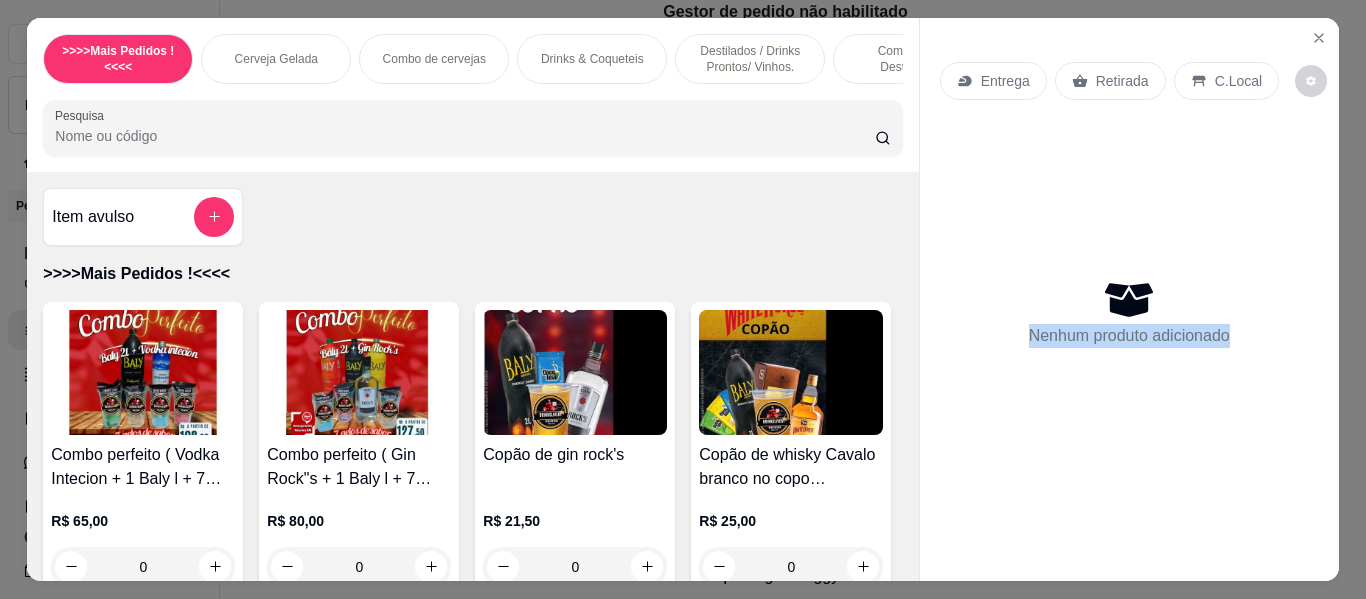 click on ">>>>Mais Pedidos !<<<< Cerveja Gelada Combo de cervejas Drinks & Coqueteis Destilados / Drinks Prontos/ Vinhos. Combos de Destilados Energéticos / Isotonicos /Refrigerantes/ Águas /Sucos /Gelos/picolé Conveniência/ Mercearia / limpeza Pesquisa Item avulso >>>>Mais Pedidos !<<<< Combo perfeito ( Vodka Intecion + 1 Baly l + 7 Gelos de Sabor   R$ 65,00 0 Combo perfeito ( Gin Rock"s + 1 Baly l + 7 Gelos de Sabor   R$ 80,00 0 Copão de gin rock's   R$ 21,50 0 Copão de whisky Cavalo branco no copo descartável 500ml   R$ 25,00 0 Copão whisky Red Label 500ml   R$ 26,00 0 Copão de vodka Smirnoff no copo 500ml   R$ 25,00 0 Gin Tônica no Copo-500ml (rocks)   R$ 16,98 0 Caipiroska de Morango no Copo-500ml   R$ 22,50 0 Combo-Triplo/Caipirinha Tradicional no Copo 500ml   R$ 40,00 0 Combo Casal-Caipiroska de Kiwi no Copo-500ml   R$ 36,00 0 Pague 1 leve 2 Lagoa Azul no Copo-500ml (Coquetel)   R$ 30,00 0 Combo-Triplo/Gin Tropical no Copo 500ml (Rock's)   R$ 65,00 0   R$ 30,00 0   R$ 58,35 0   R$ 5,00 0" at bounding box center (683, 299) 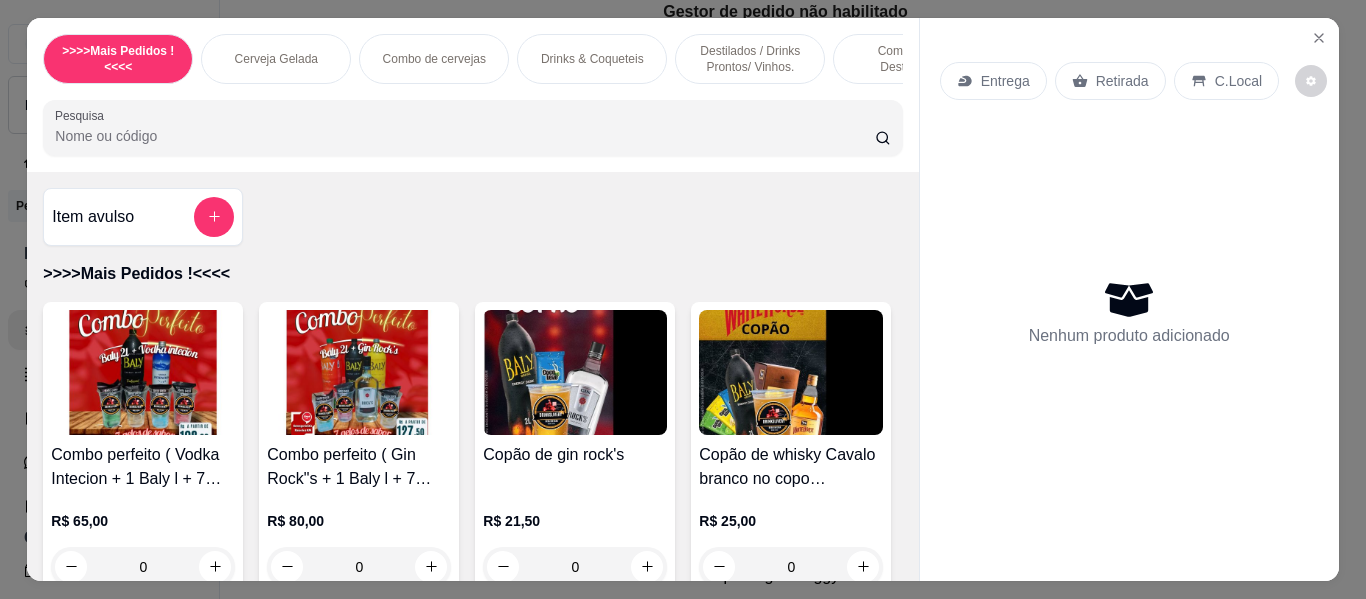 click on ">>>>Mais Pedidos !<<<< Cerveja Gelada Combo de cervejas Drinks & Coqueteis Destilados / Drinks Prontos/ Vinhos. Combos de Destilados Energéticos / Isotonicos /Refrigerantes/ Águas /Sucos /Gelos/picolé Conveniência/ Mercearia / limpeza Pesquisa" at bounding box center (472, 95) 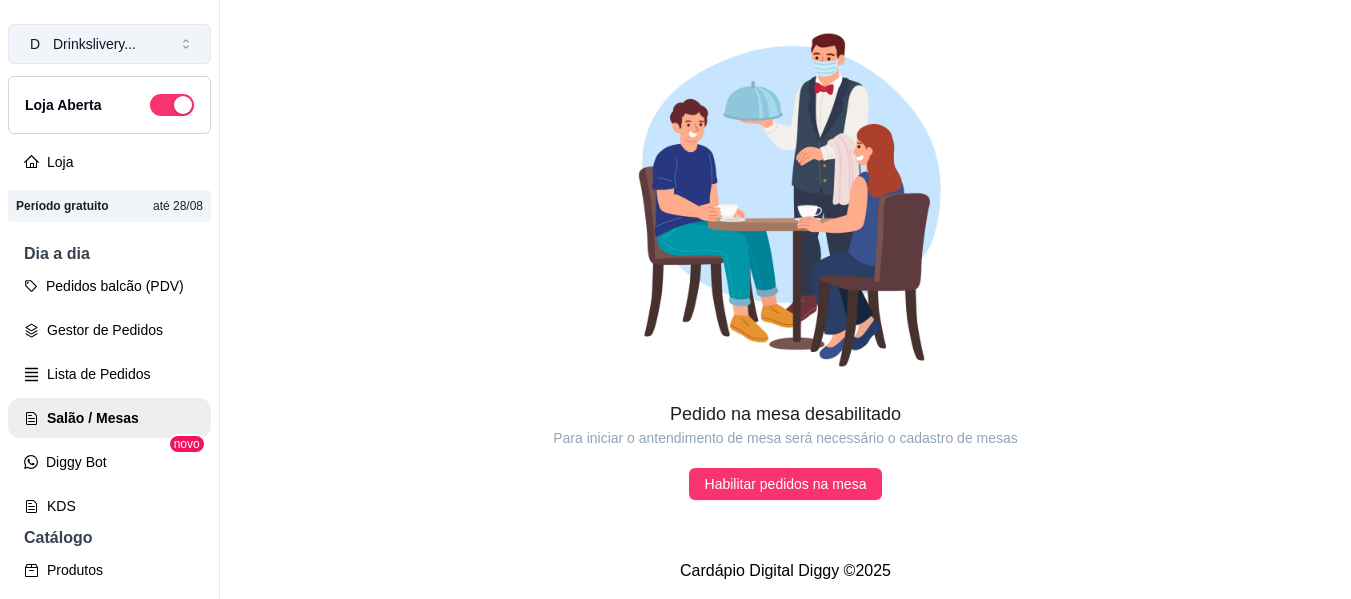 click 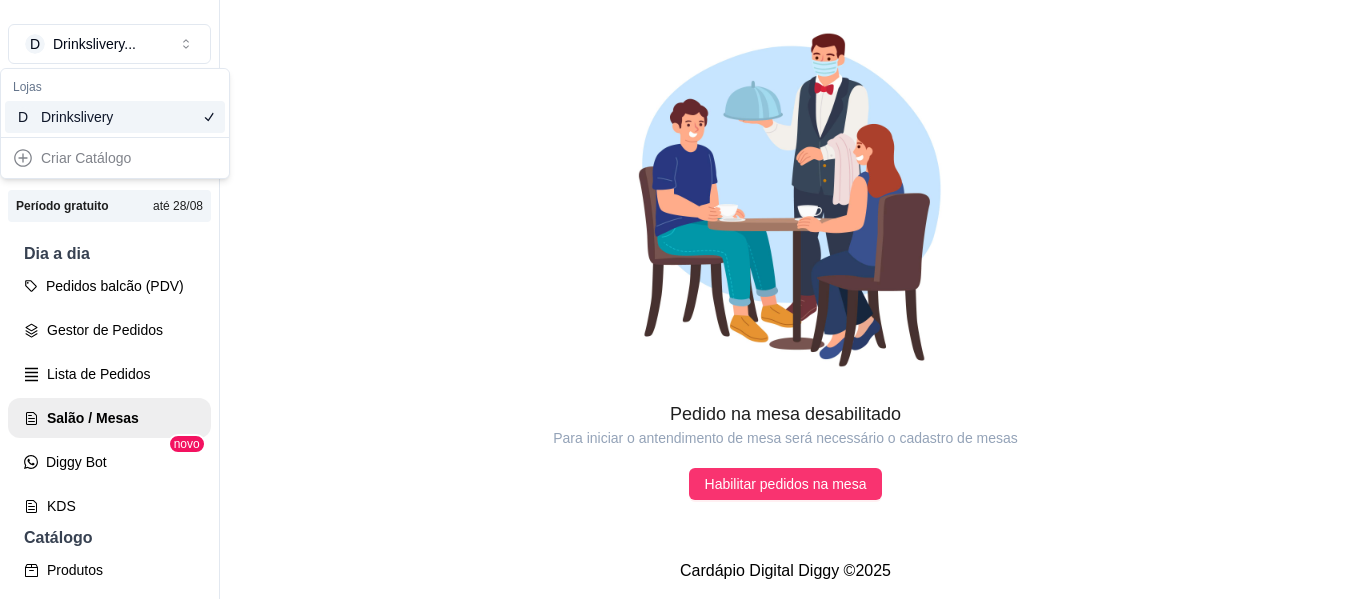 click on "Criar Catálogo" at bounding box center (115, 158) 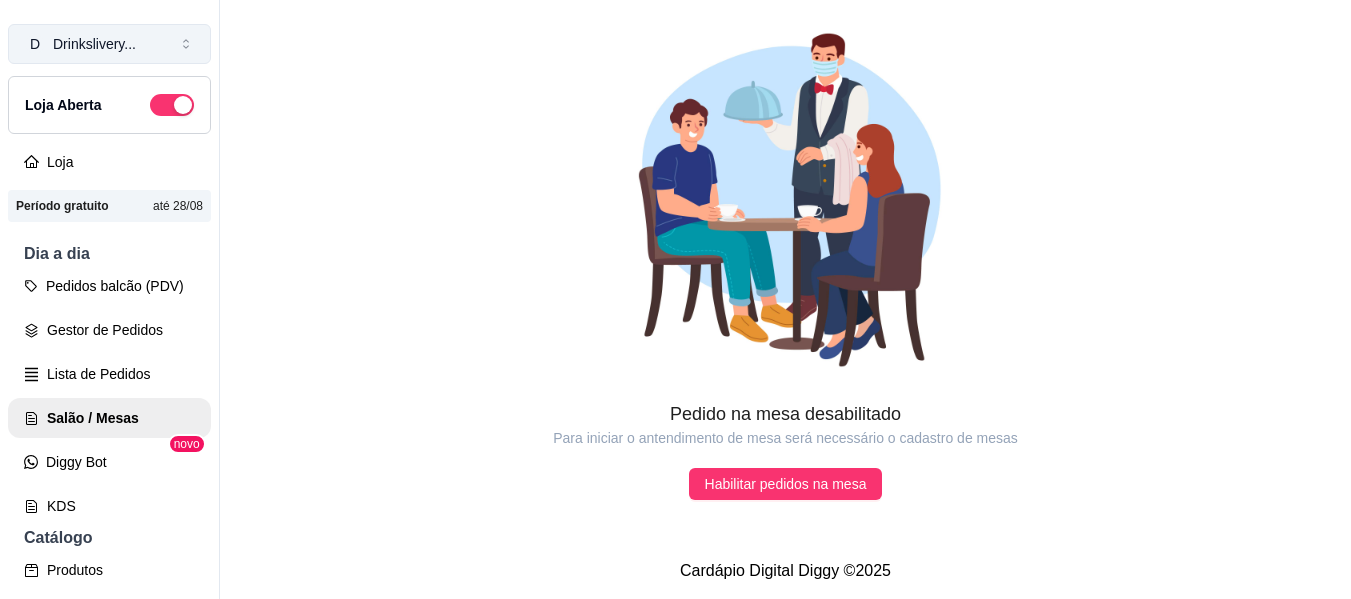 click on "Drinkslivery  ..." at bounding box center [94, 44] 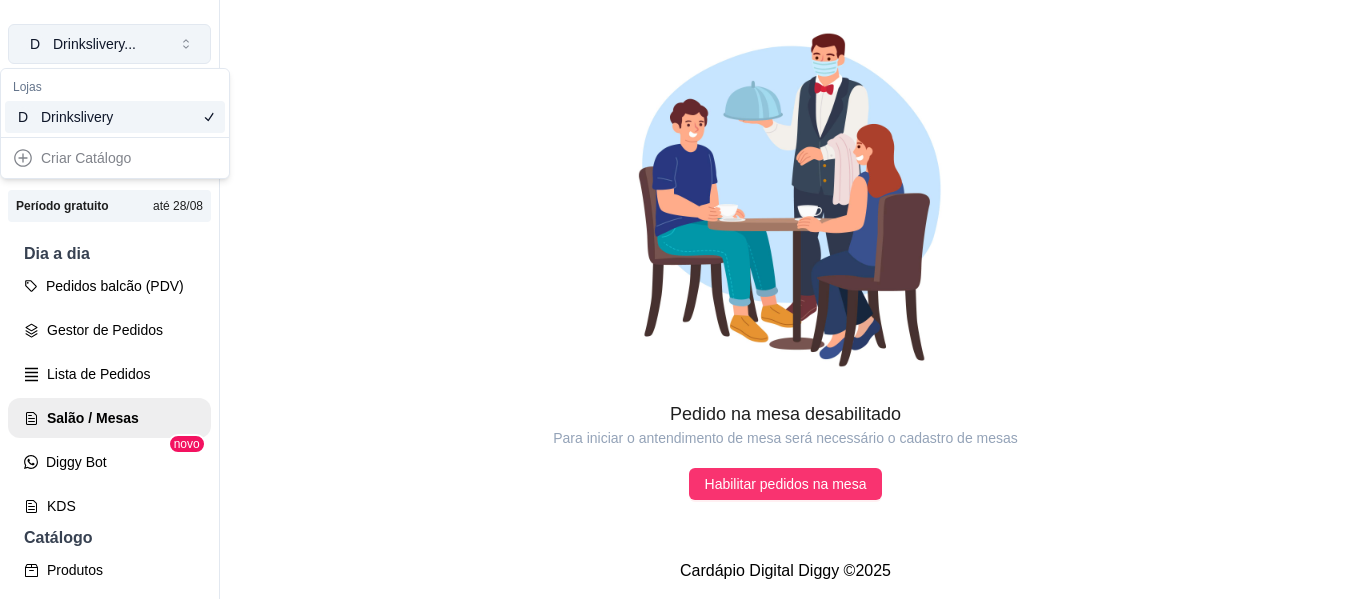 click on "Drinkslivery  ..." at bounding box center (94, 44) 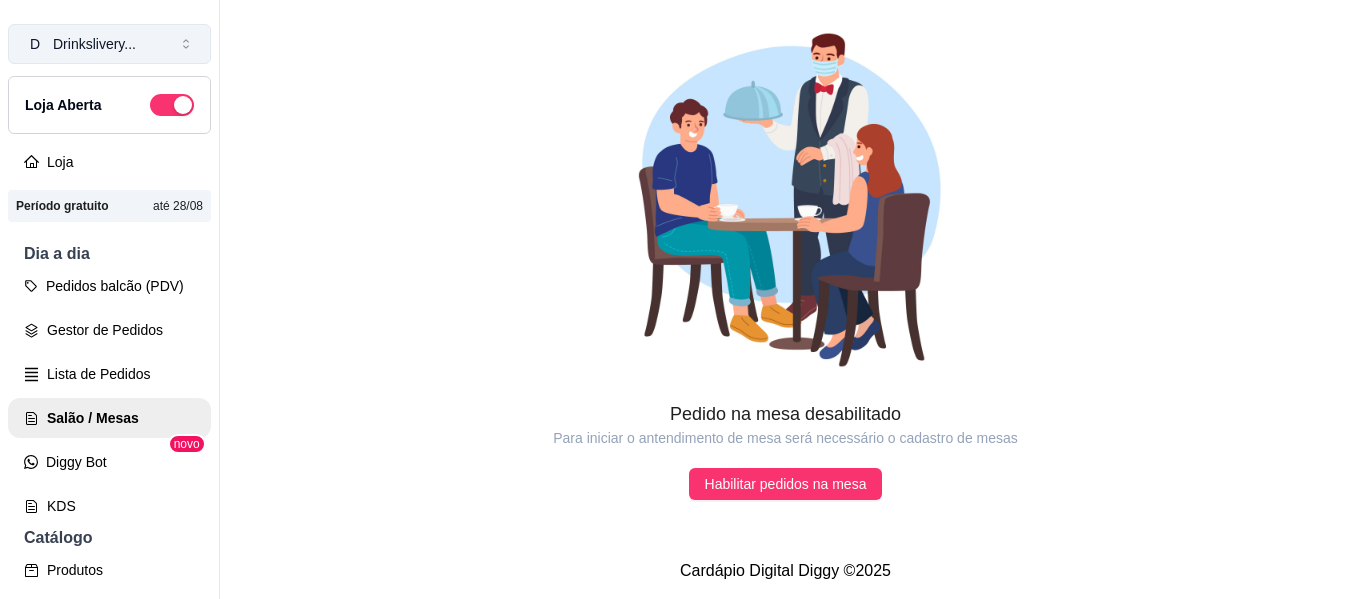 click on "Drinkslivery  ..." at bounding box center (94, 44) 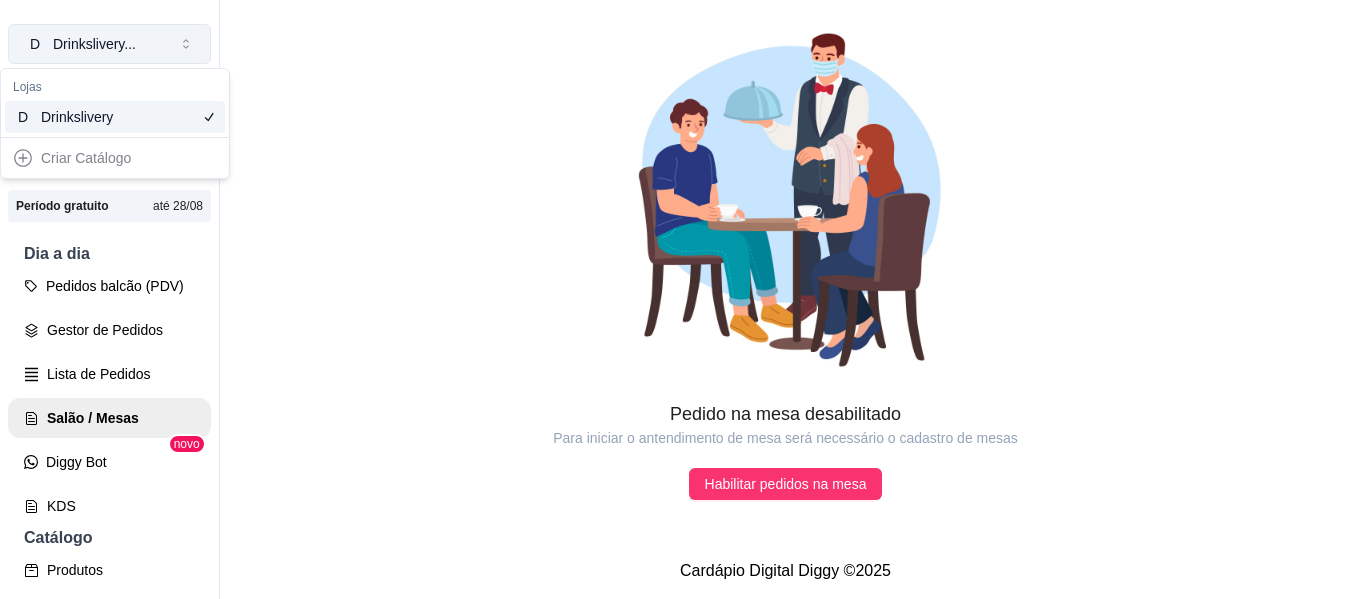 click on "Drinkslivery  ..." at bounding box center (94, 44) 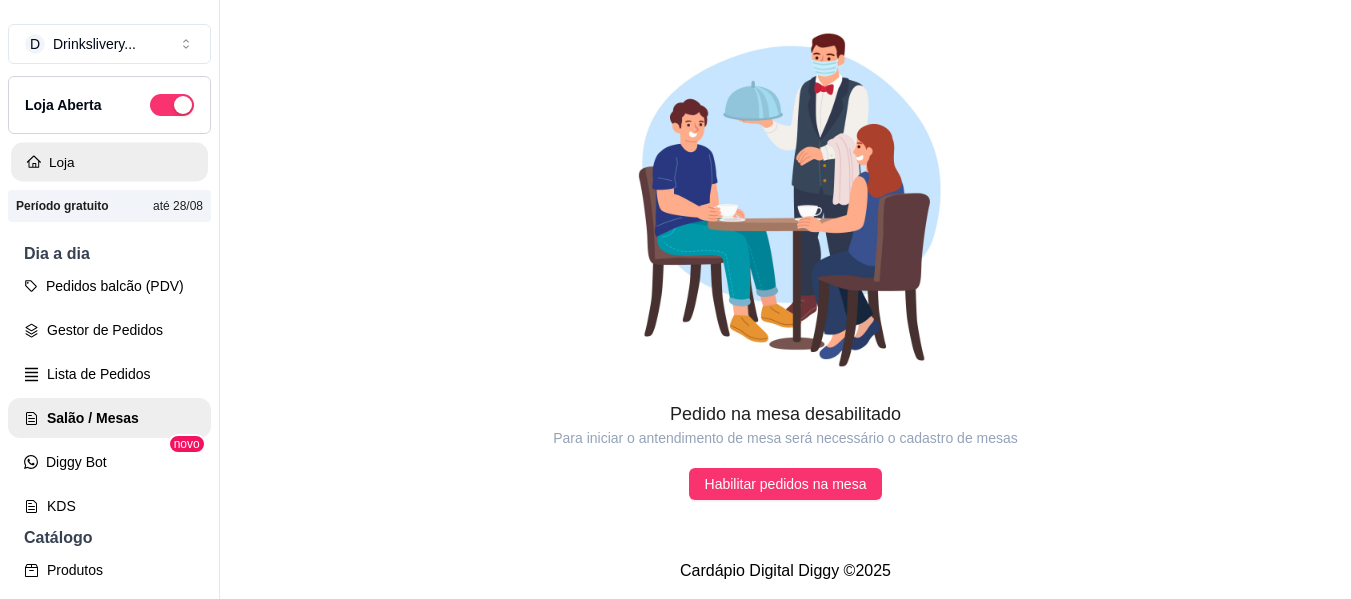 click on "Loja" at bounding box center (109, 162) 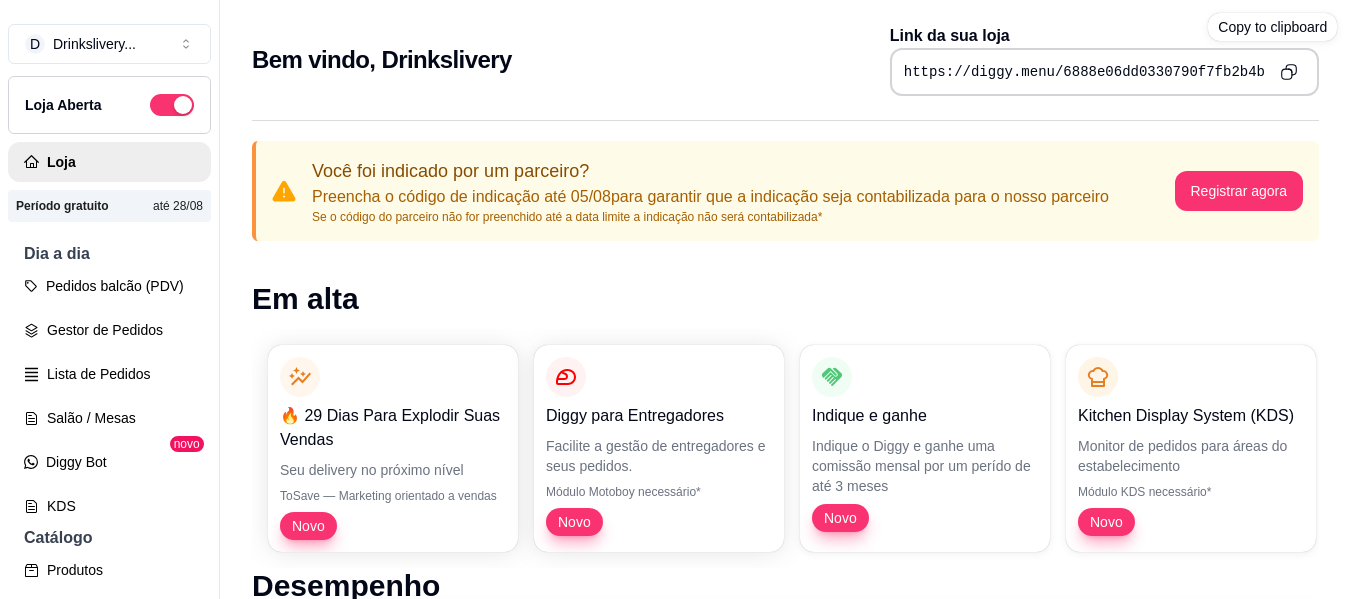 click 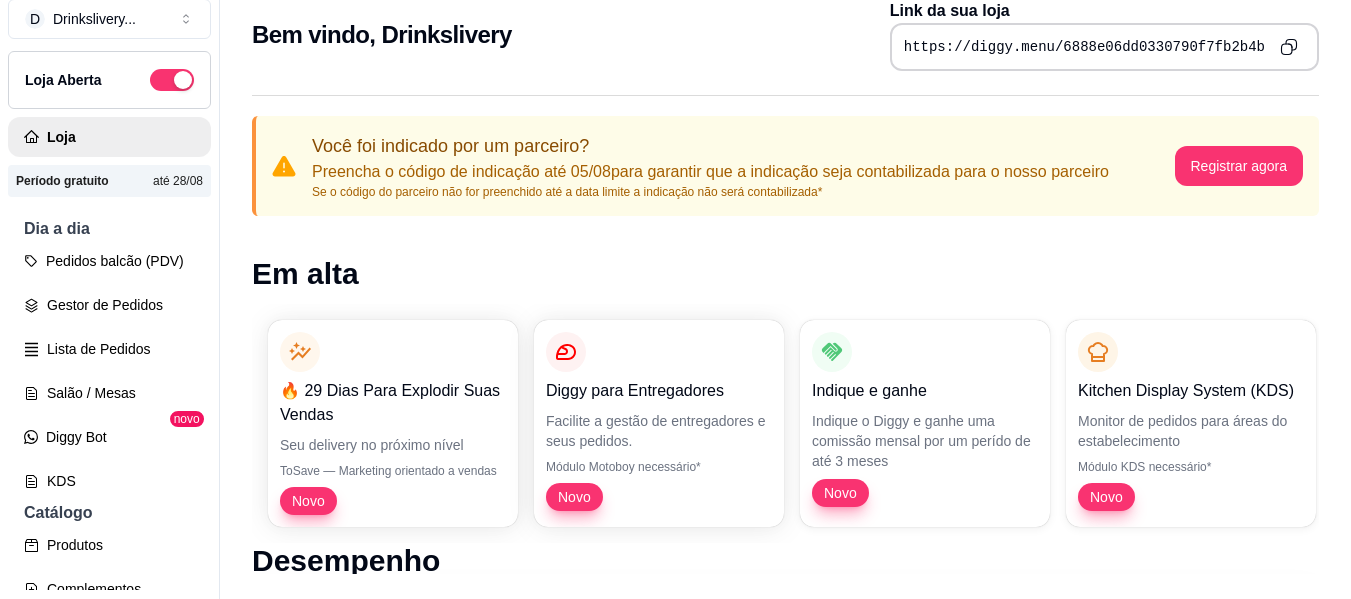 scroll, scrollTop: 32, scrollLeft: 0, axis: vertical 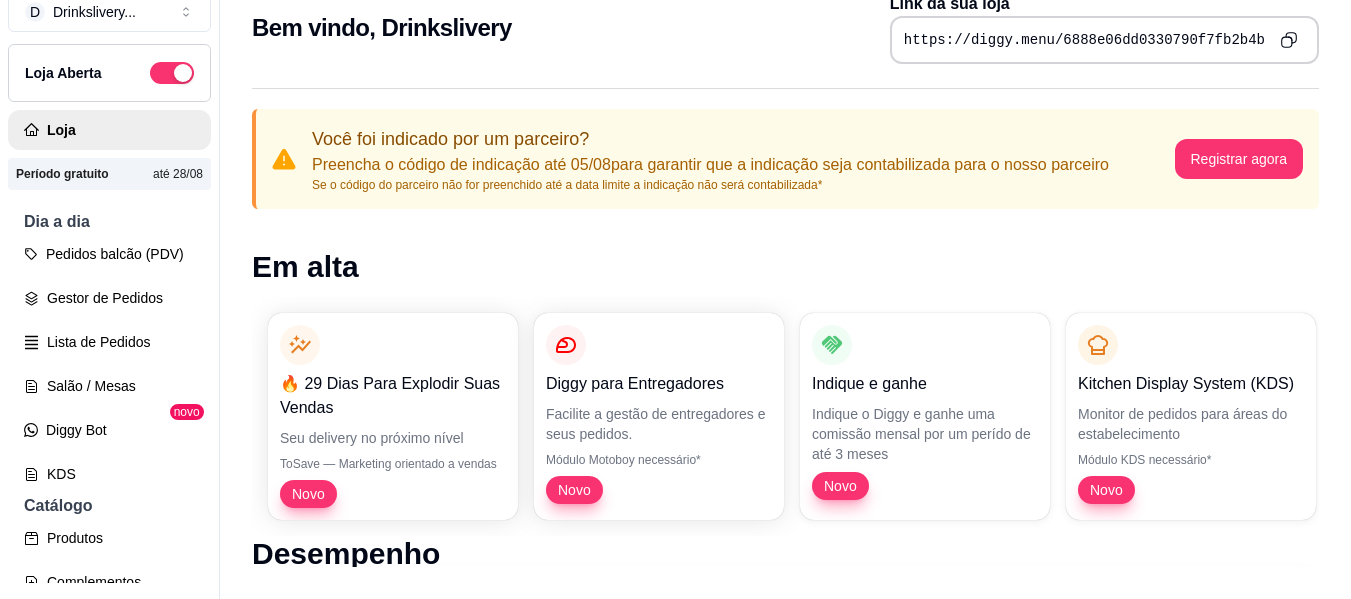 click 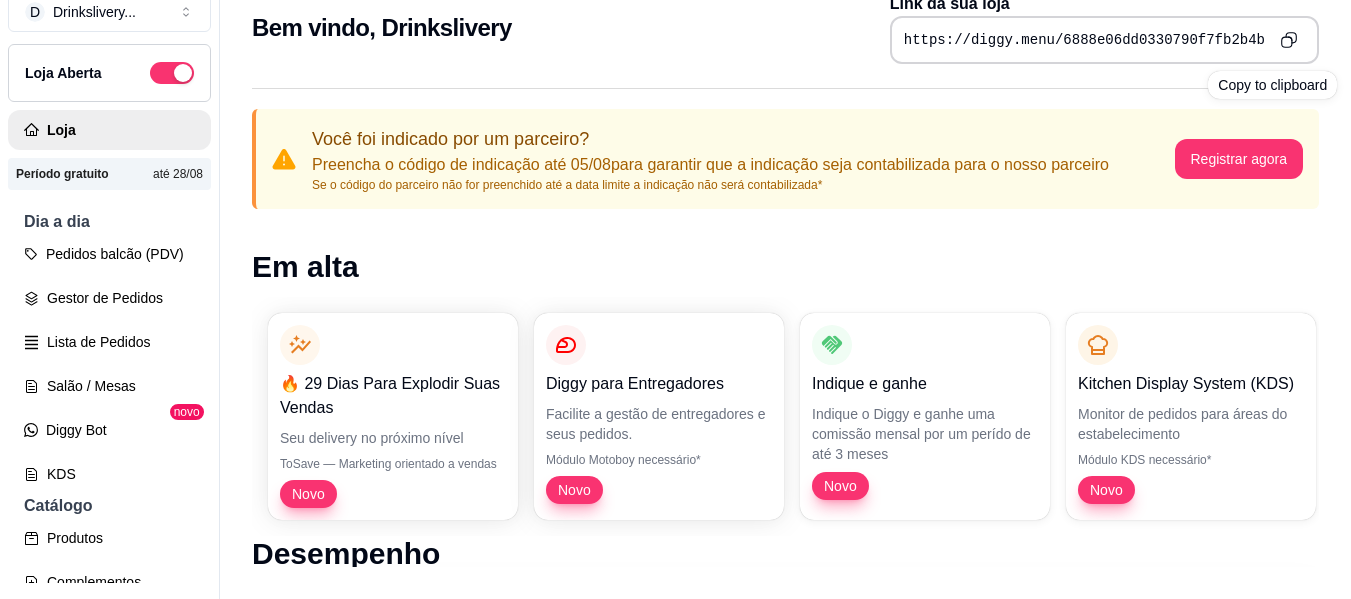 click 